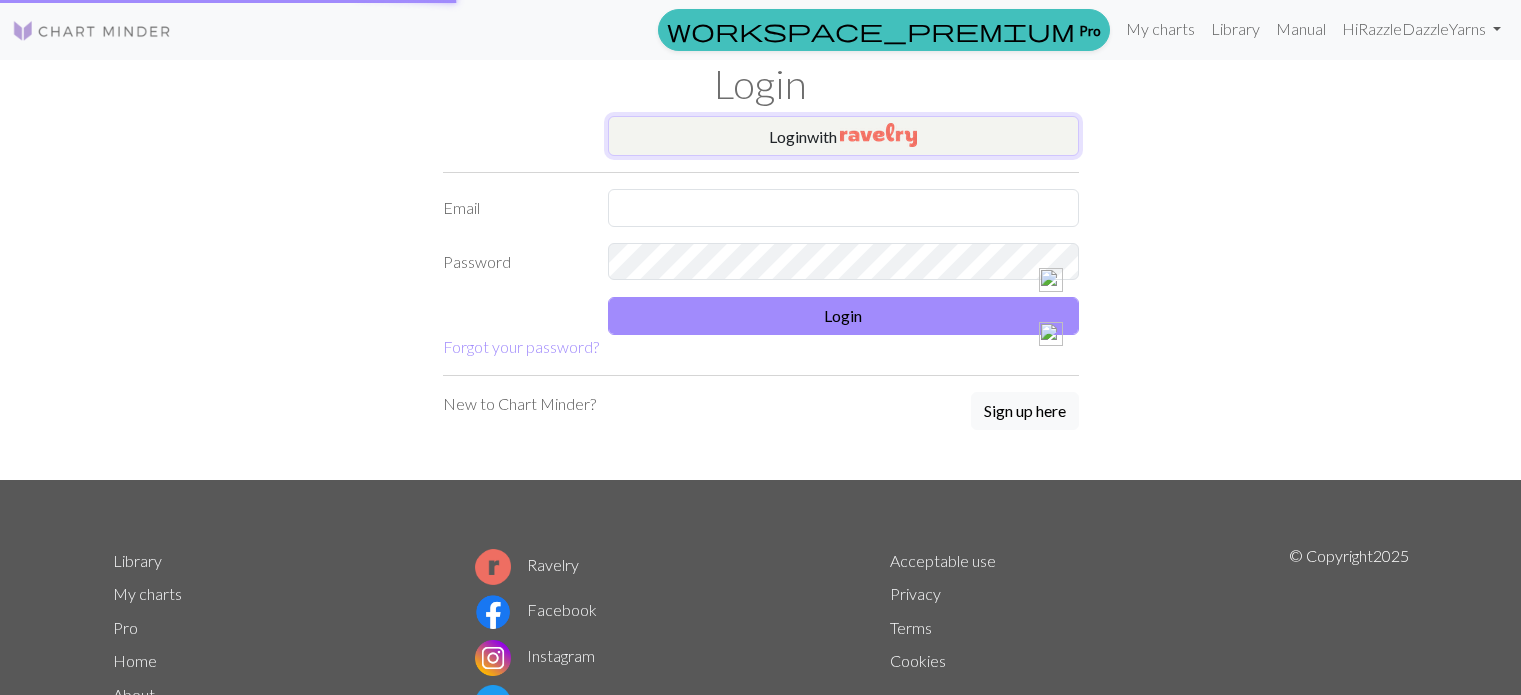 scroll, scrollTop: 0, scrollLeft: 0, axis: both 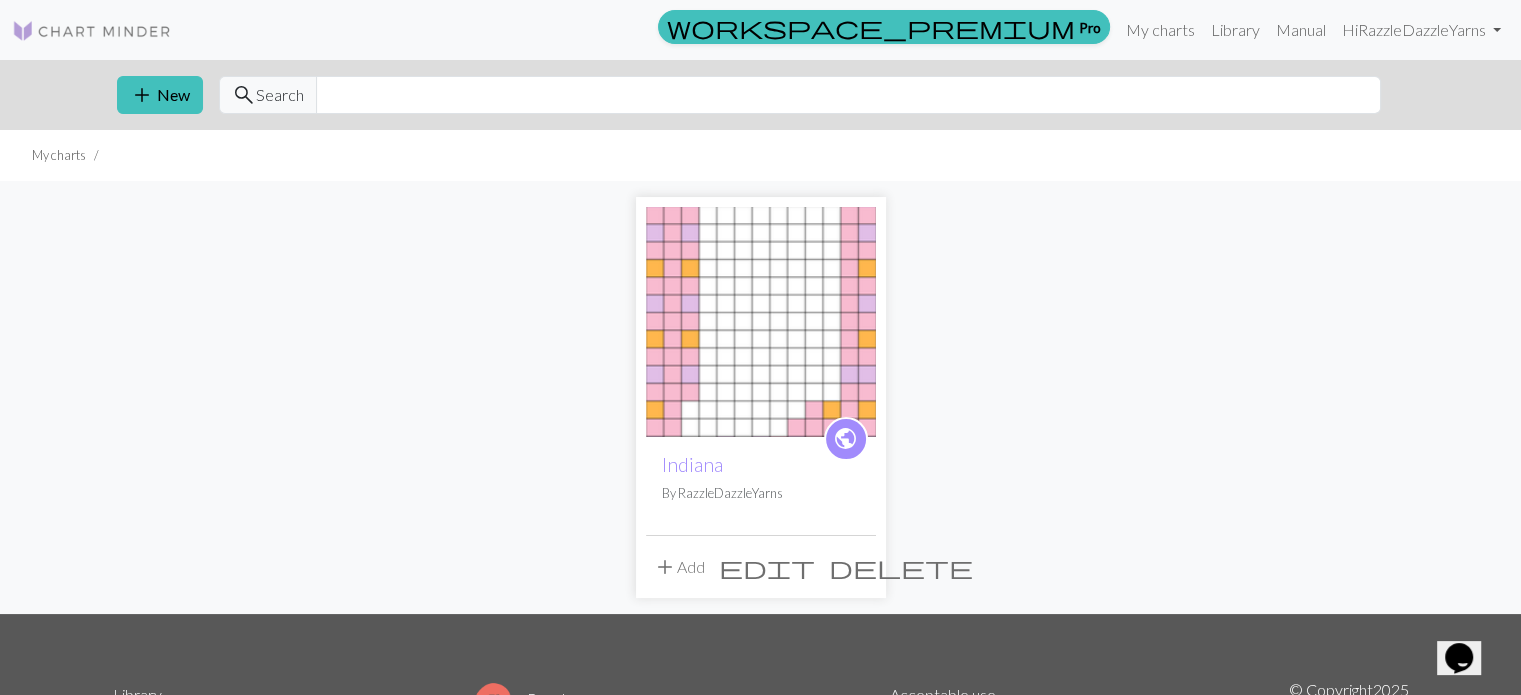 click on "delete" at bounding box center (901, 567) 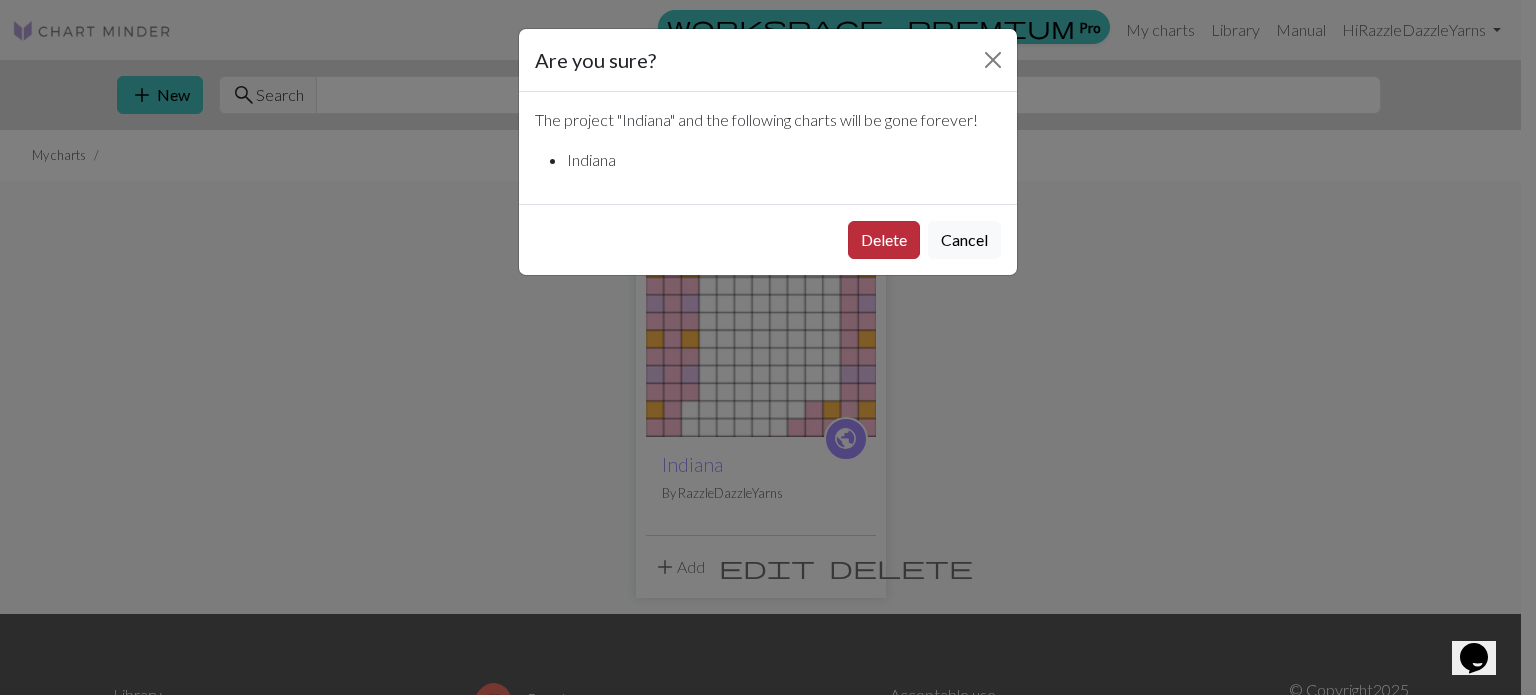 click on "Delete" at bounding box center [884, 240] 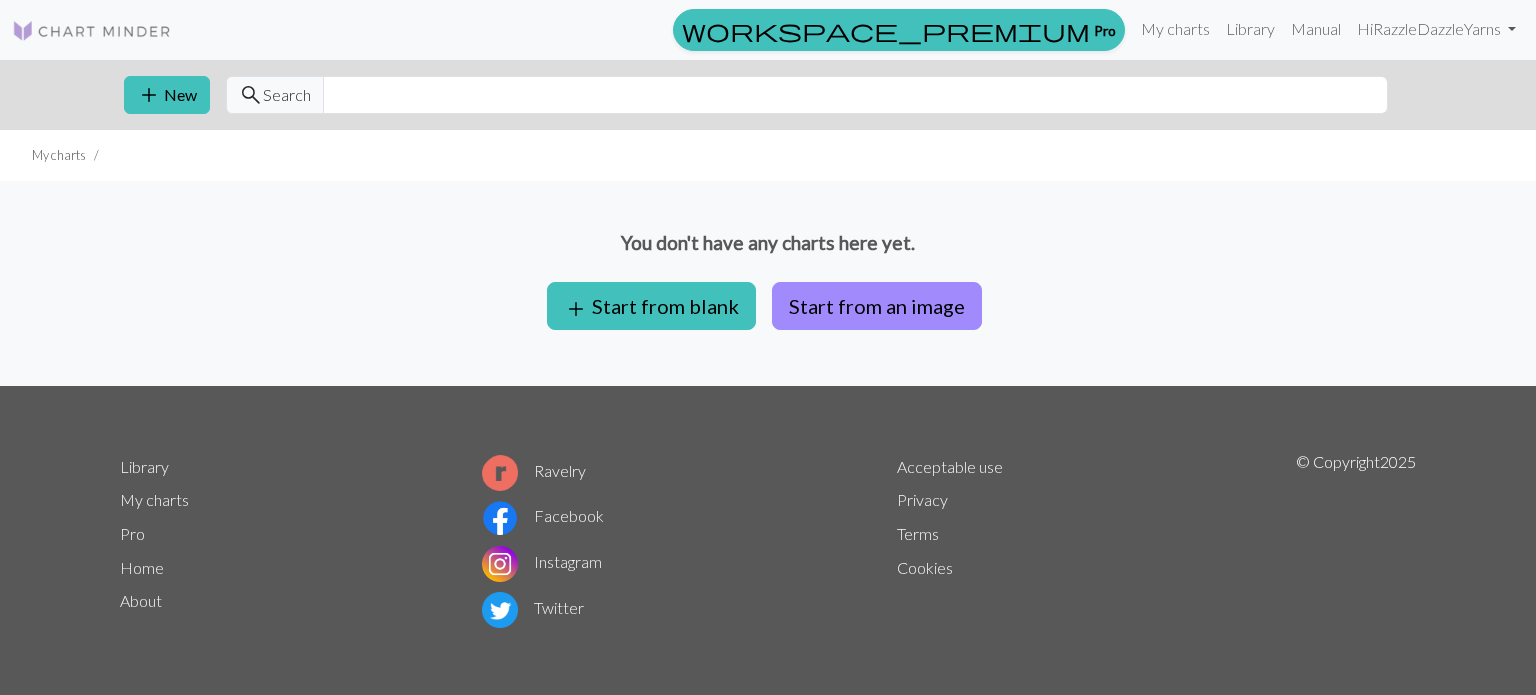 scroll, scrollTop: 0, scrollLeft: 0, axis: both 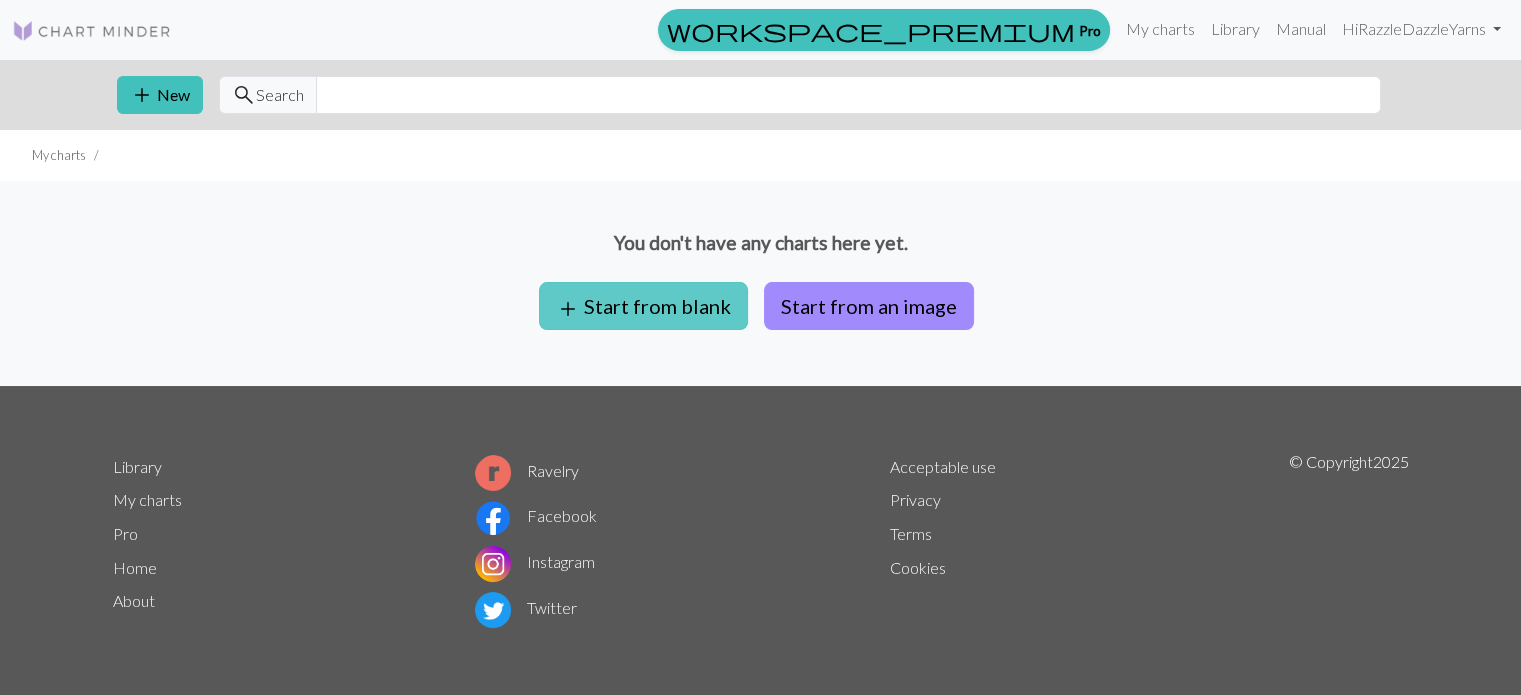 click on "add   Start from blank" at bounding box center (643, 306) 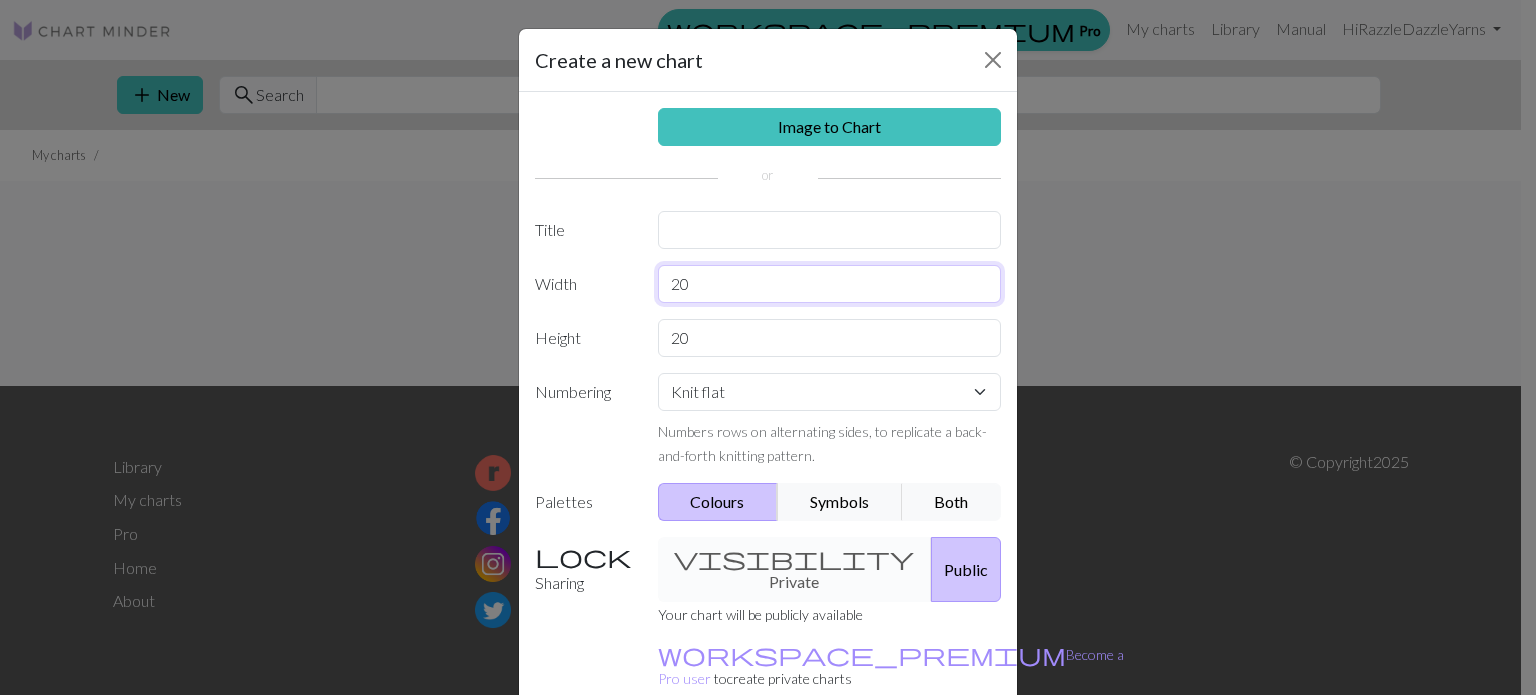 click on "20" at bounding box center (830, 284) 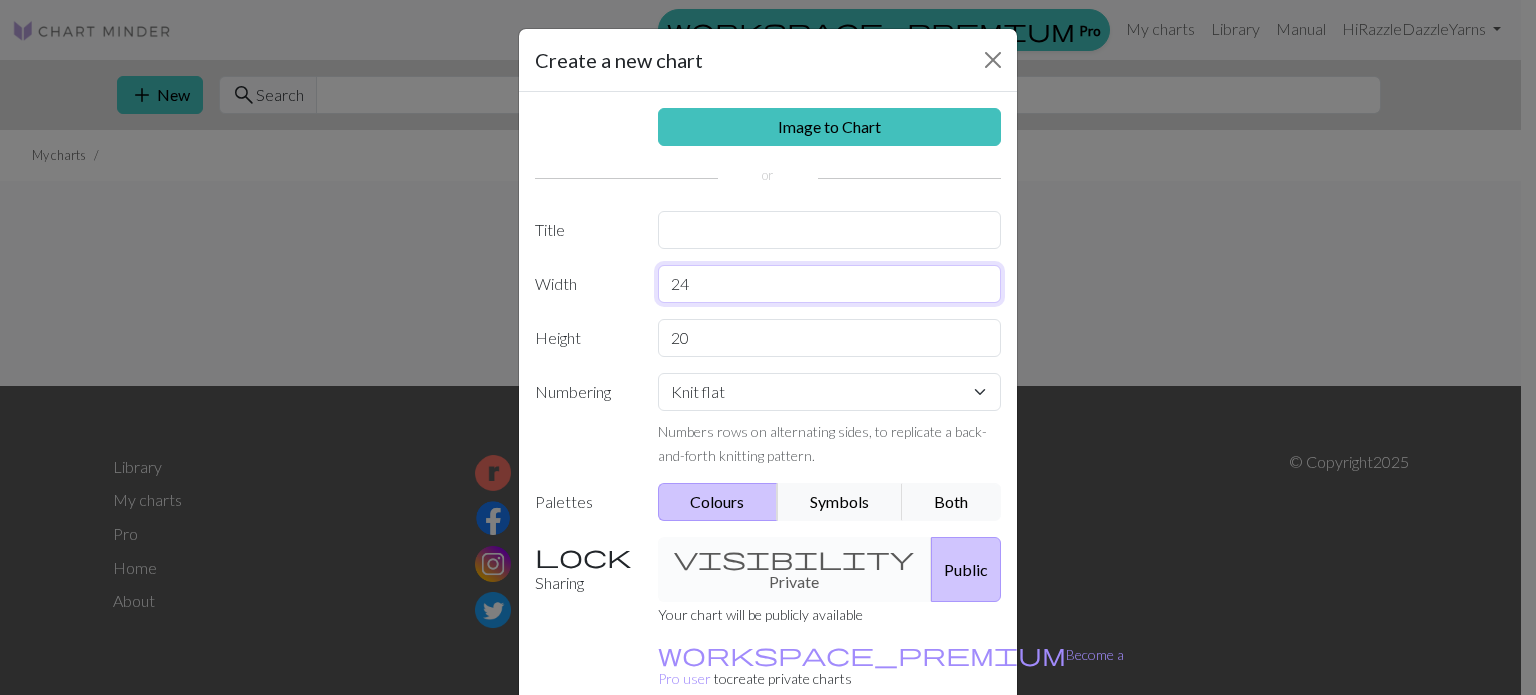 type on "24" 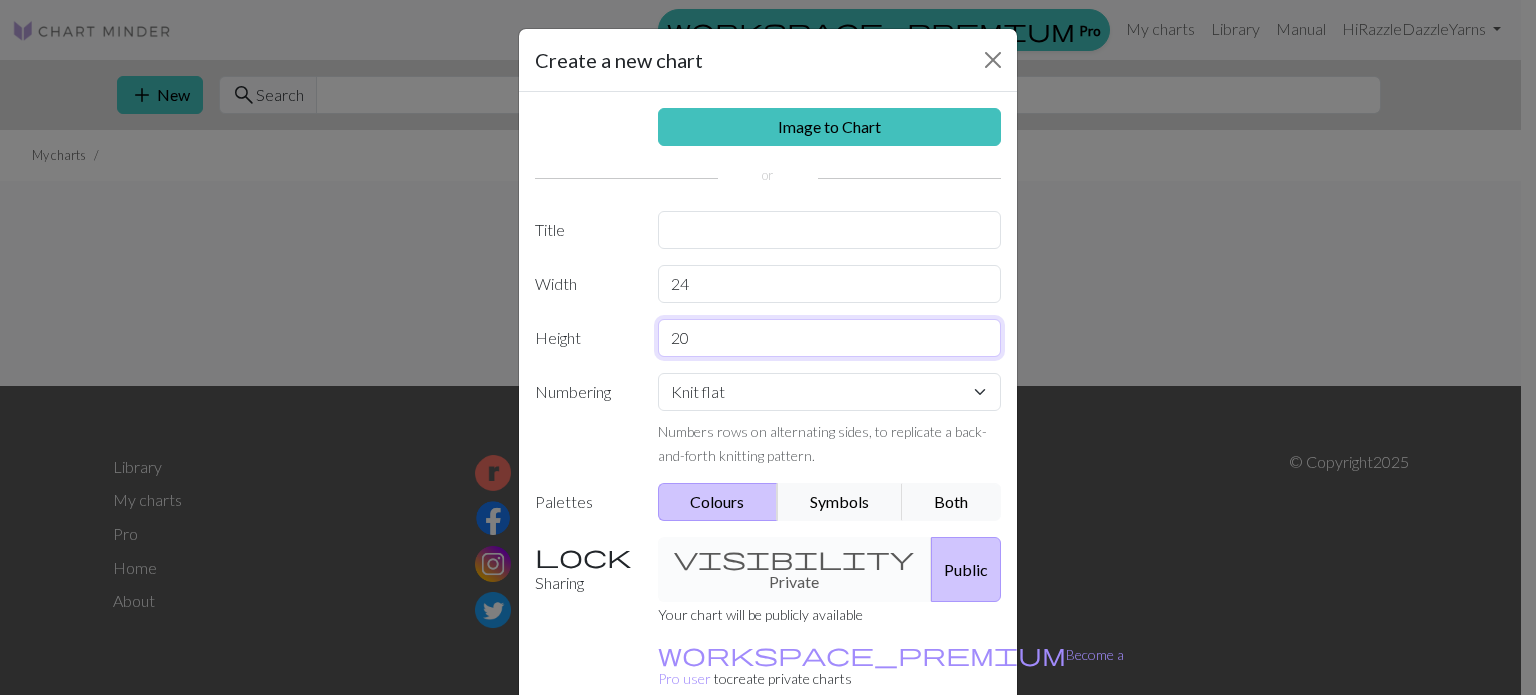 click on "20" at bounding box center [830, 338] 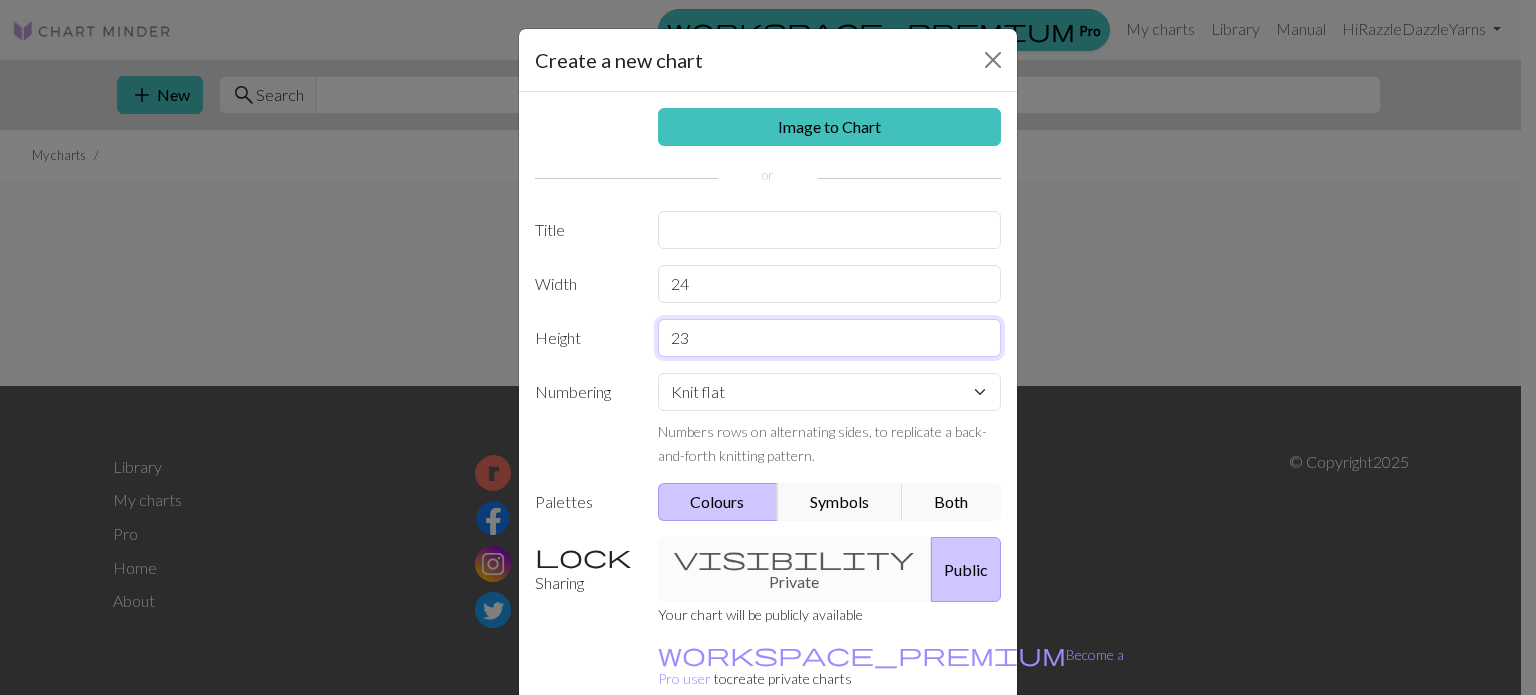 type on "23" 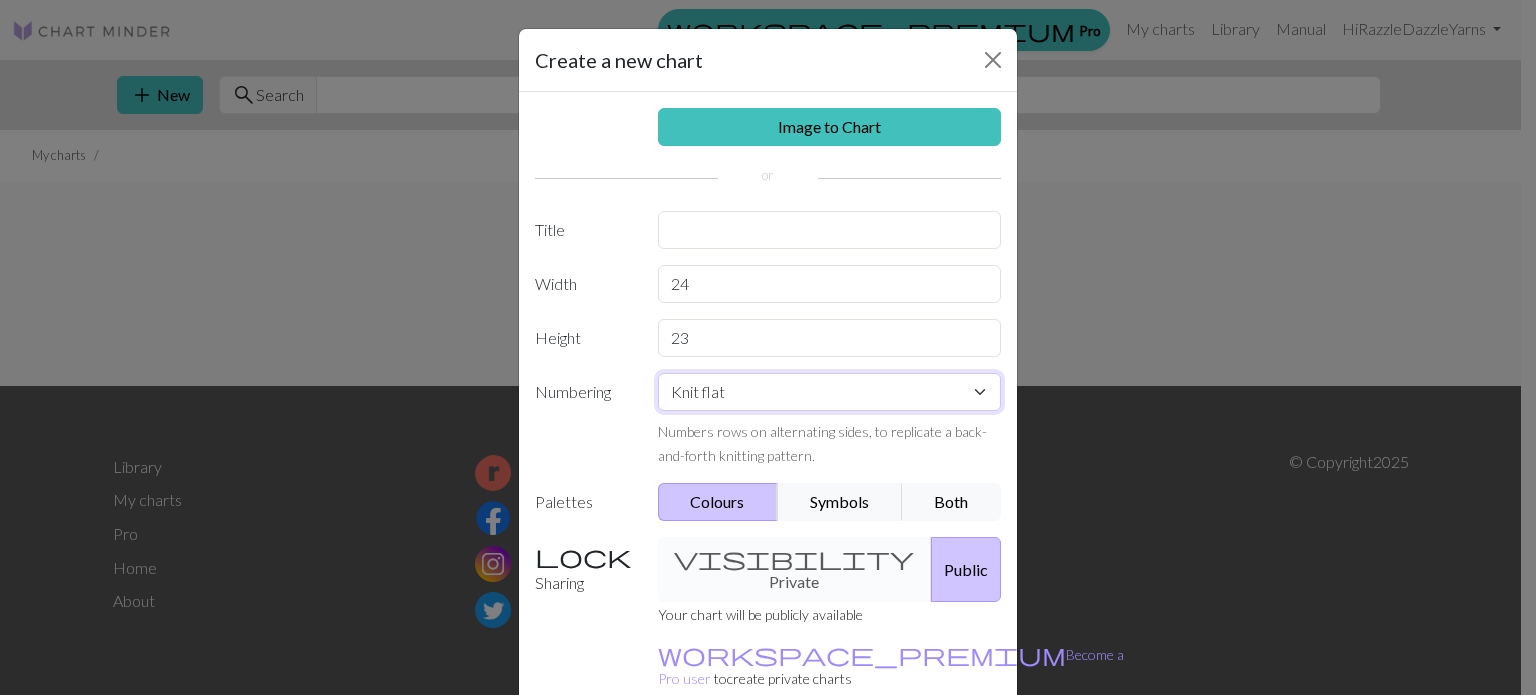 click on "Knit flat Knit in the round Lace knitting Cross stitch" at bounding box center (830, 392) 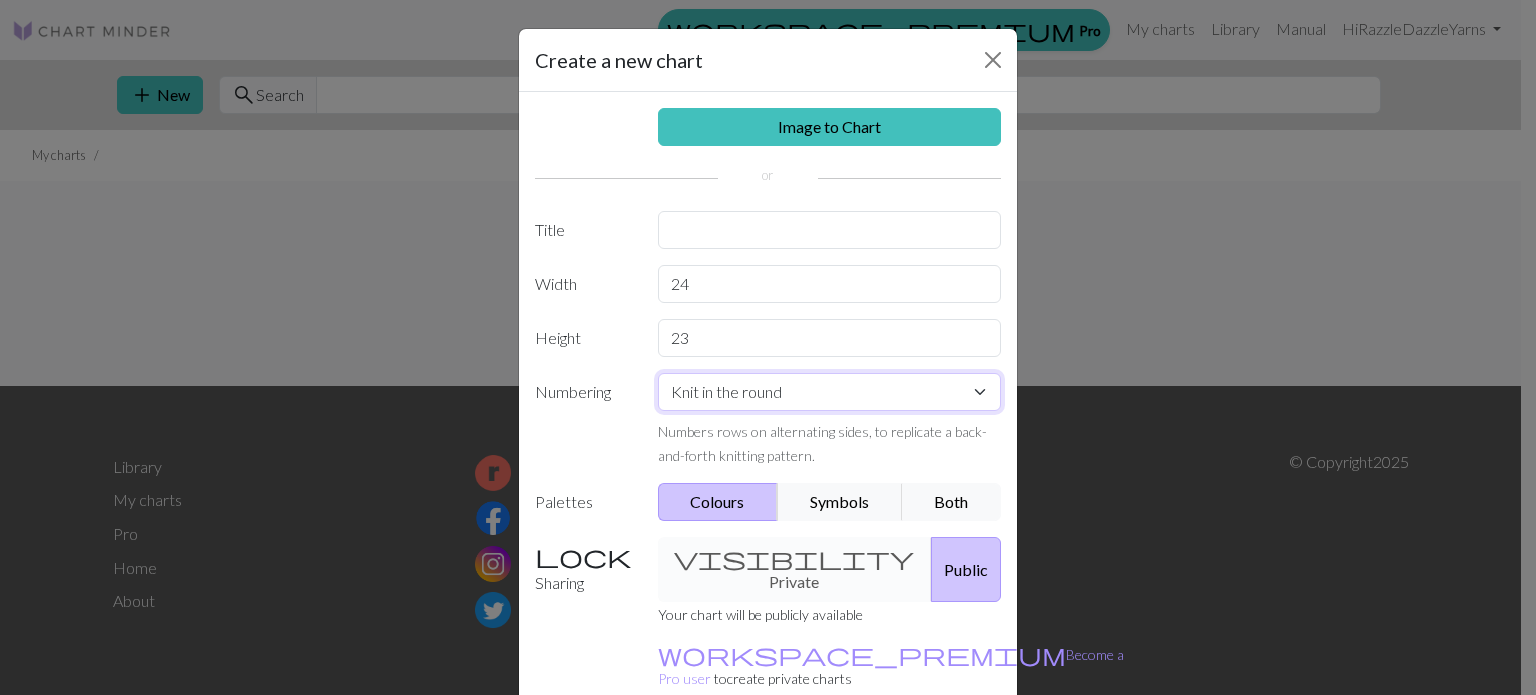 click on "Knit flat Knit in the round Lace knitting Cross stitch" at bounding box center (830, 392) 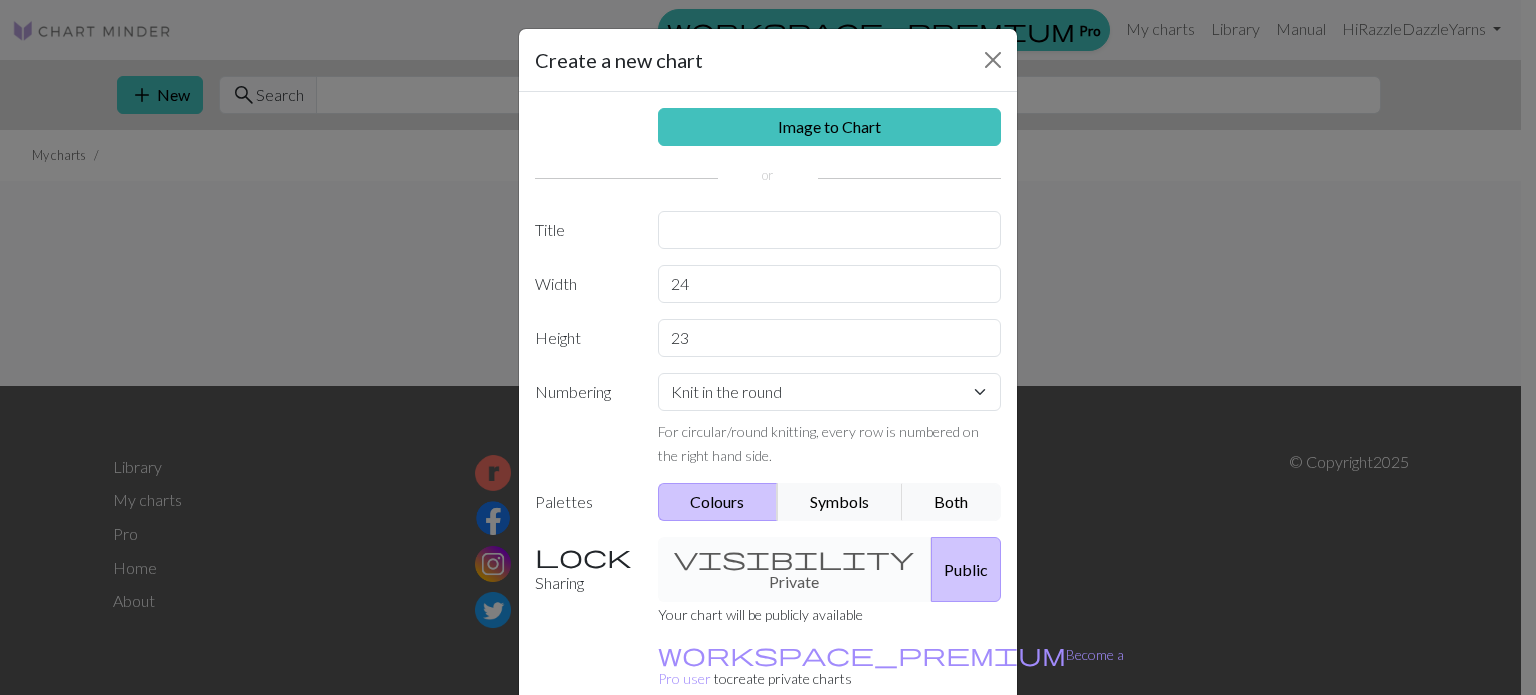 click on "Public" at bounding box center [966, 569] 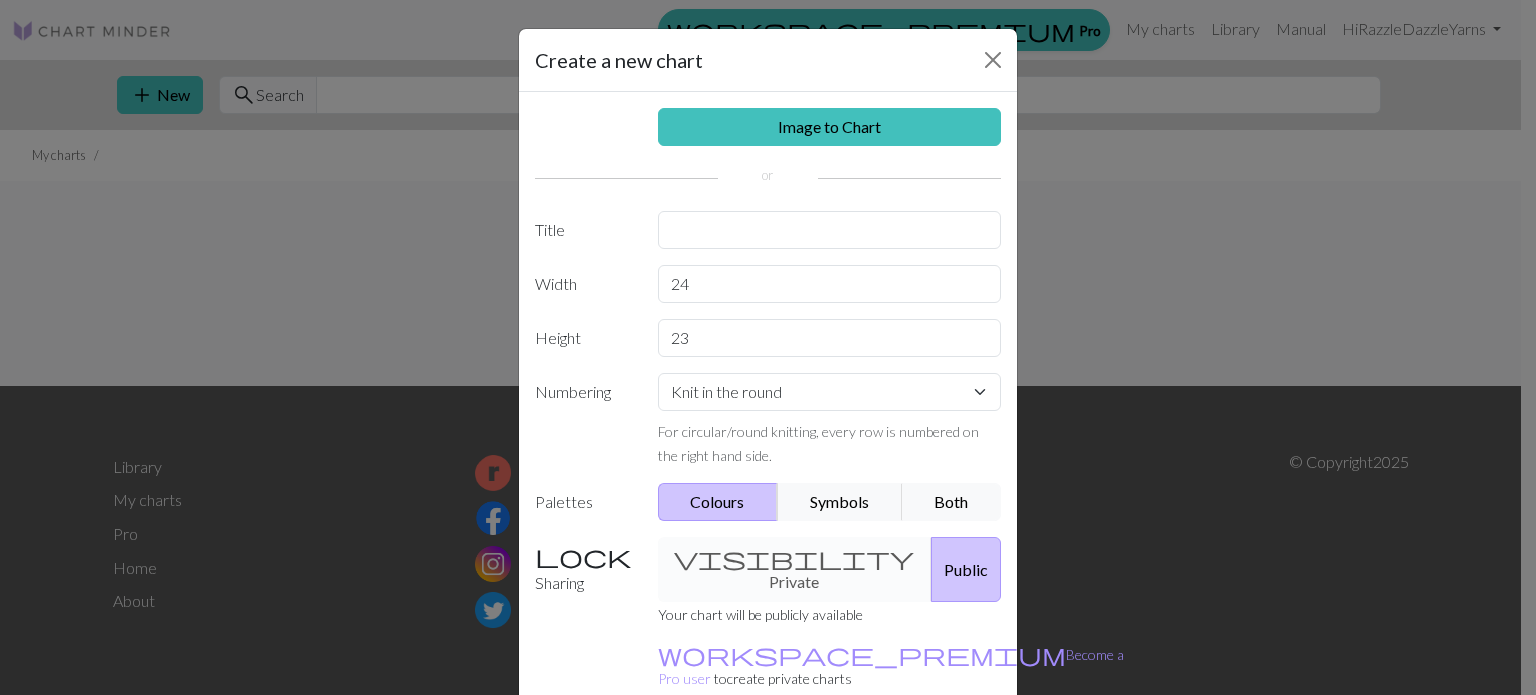 click on "Create a new chart Image to Chart Title Width 24 Height 23 Numbering Knit flat Knit in the round Lace knitting Cross stitch For circular/round knitting, every row is numbered on the right hand side. Palettes Colours Symbols Both Sharing visibility  Private Public Your chart will be publicly available workspace_premium Become a Pro user   to  create private charts Create Cancel" at bounding box center (768, 347) 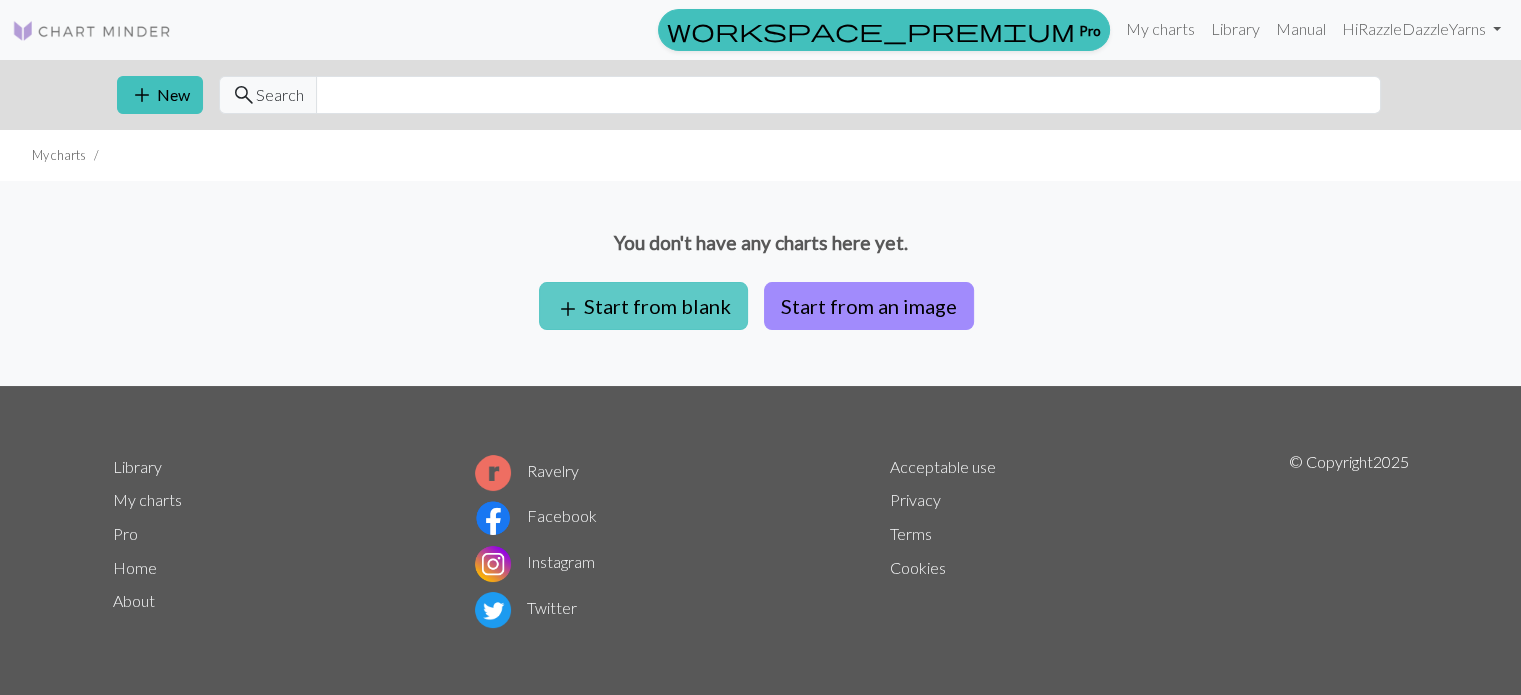 click on "add   Start from blank" at bounding box center (643, 306) 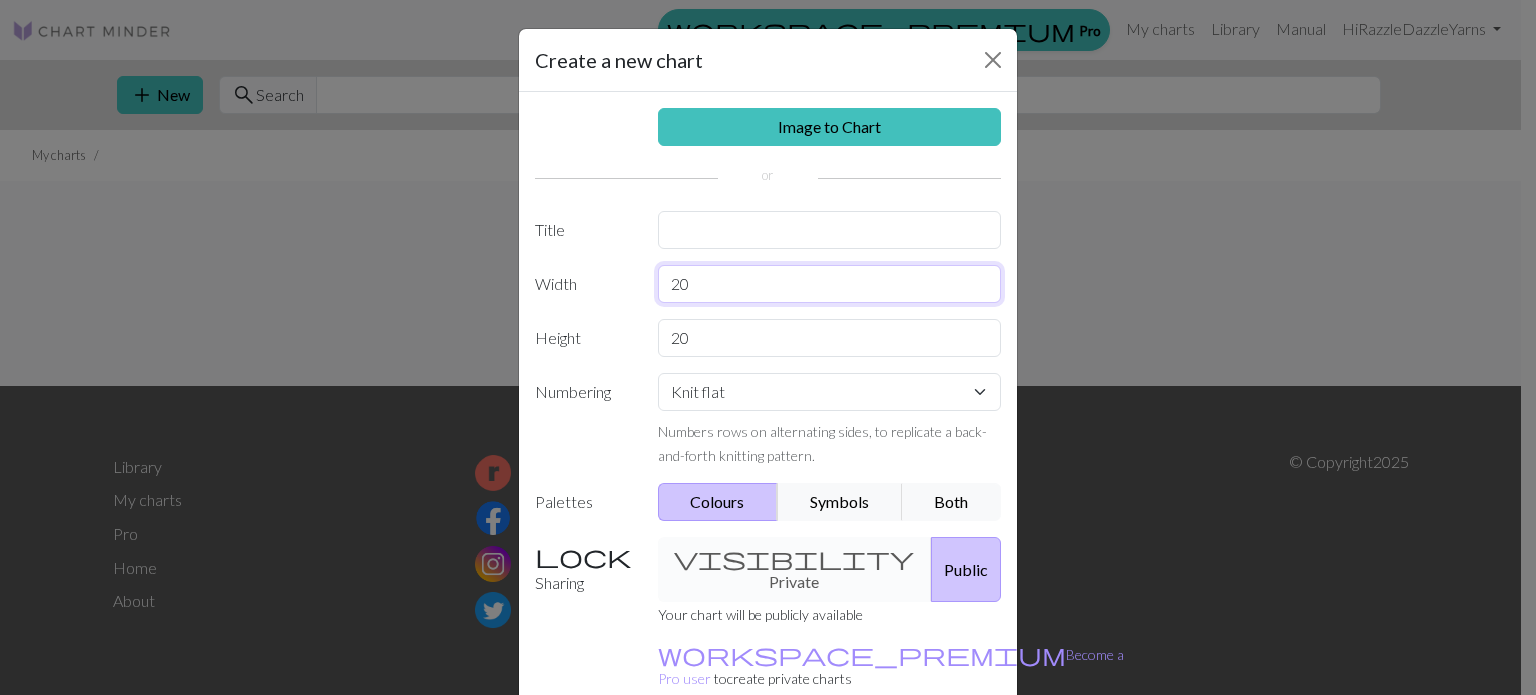 click on "20" at bounding box center [830, 284] 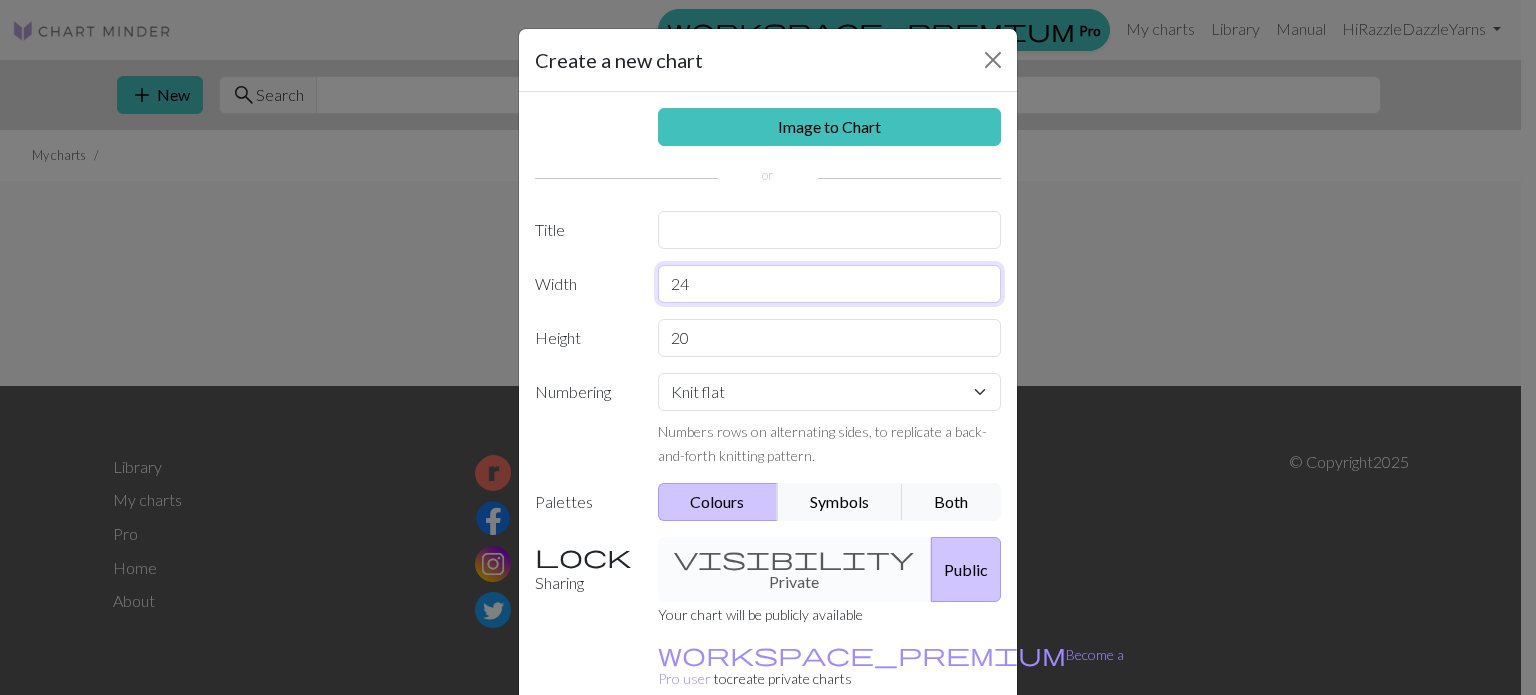 type on "24" 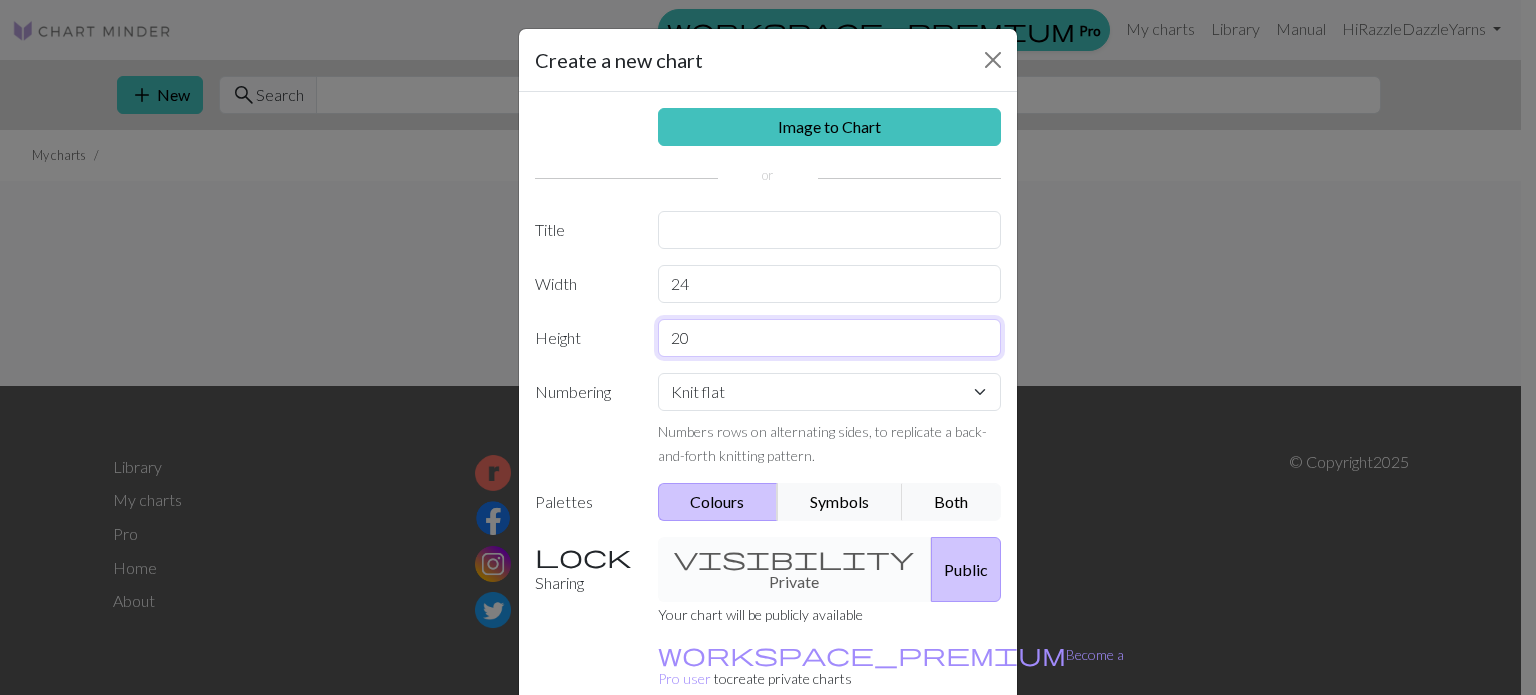 click on "20" at bounding box center [830, 338] 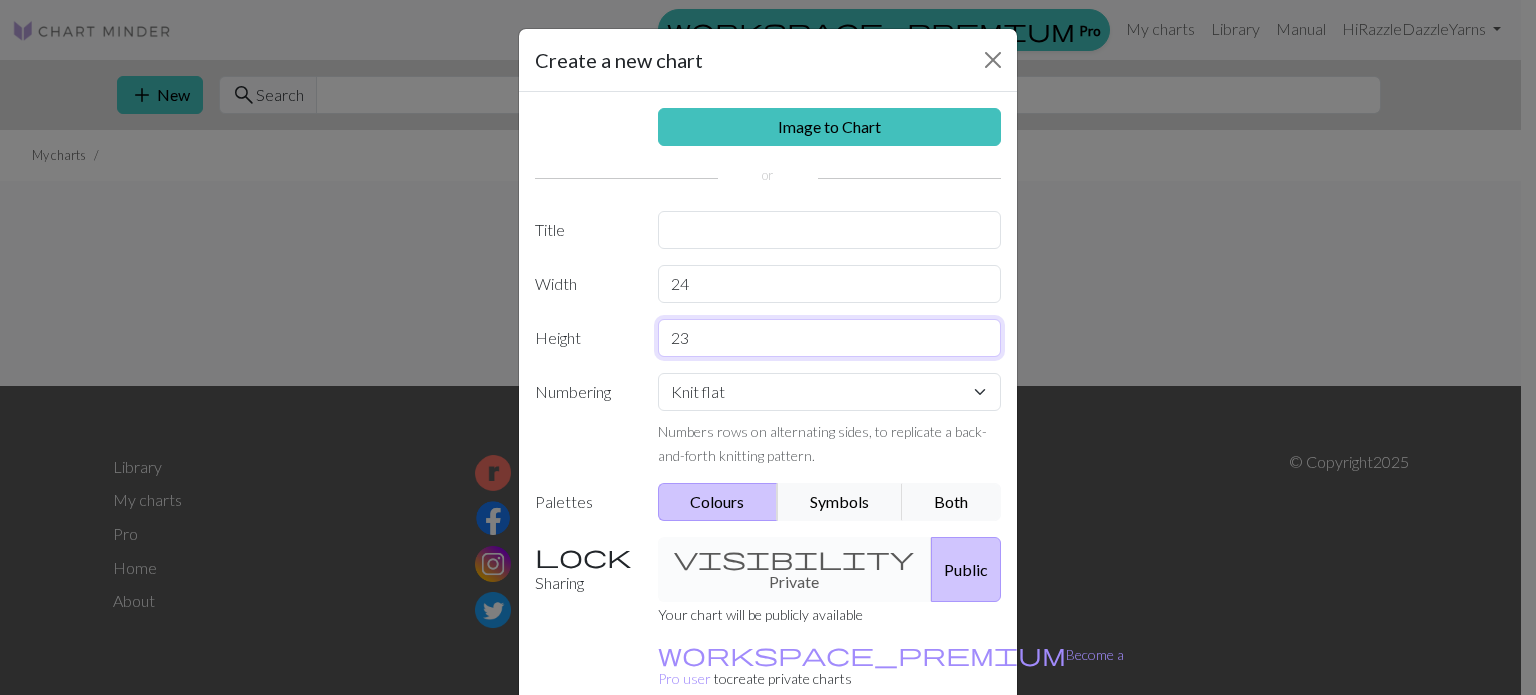 type on "23" 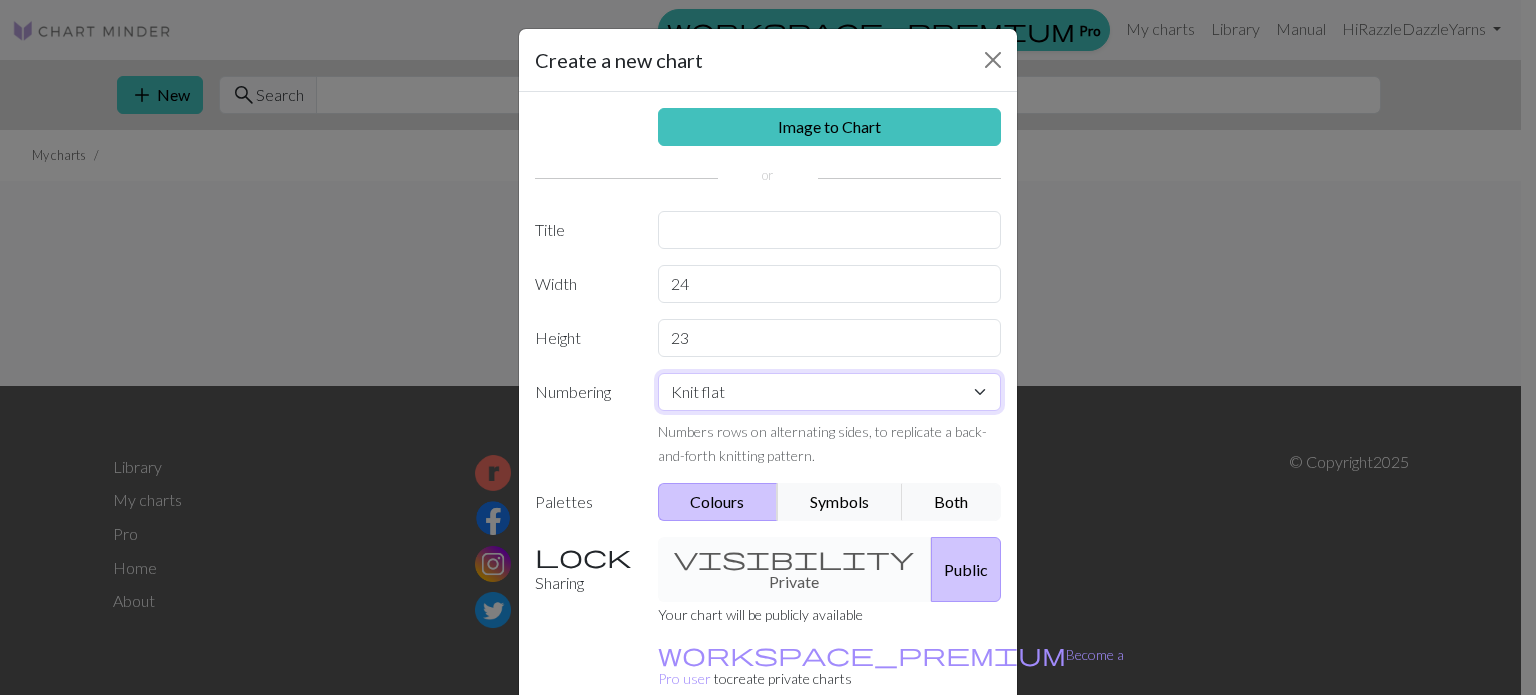 click on "Knit flat Knit in the round Lace knitting Cross stitch" at bounding box center (830, 392) 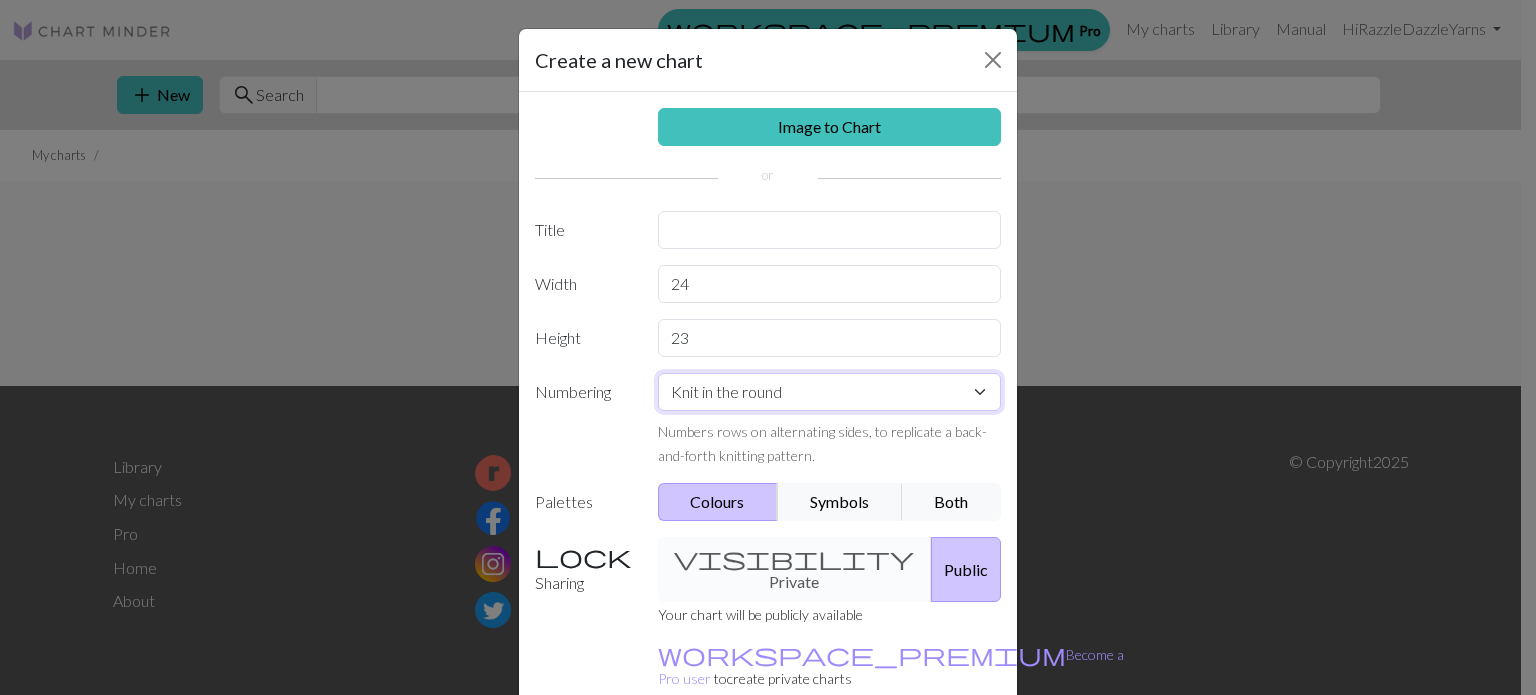 click on "Knit flat Knit in the round Lace knitting Cross stitch" at bounding box center [830, 392] 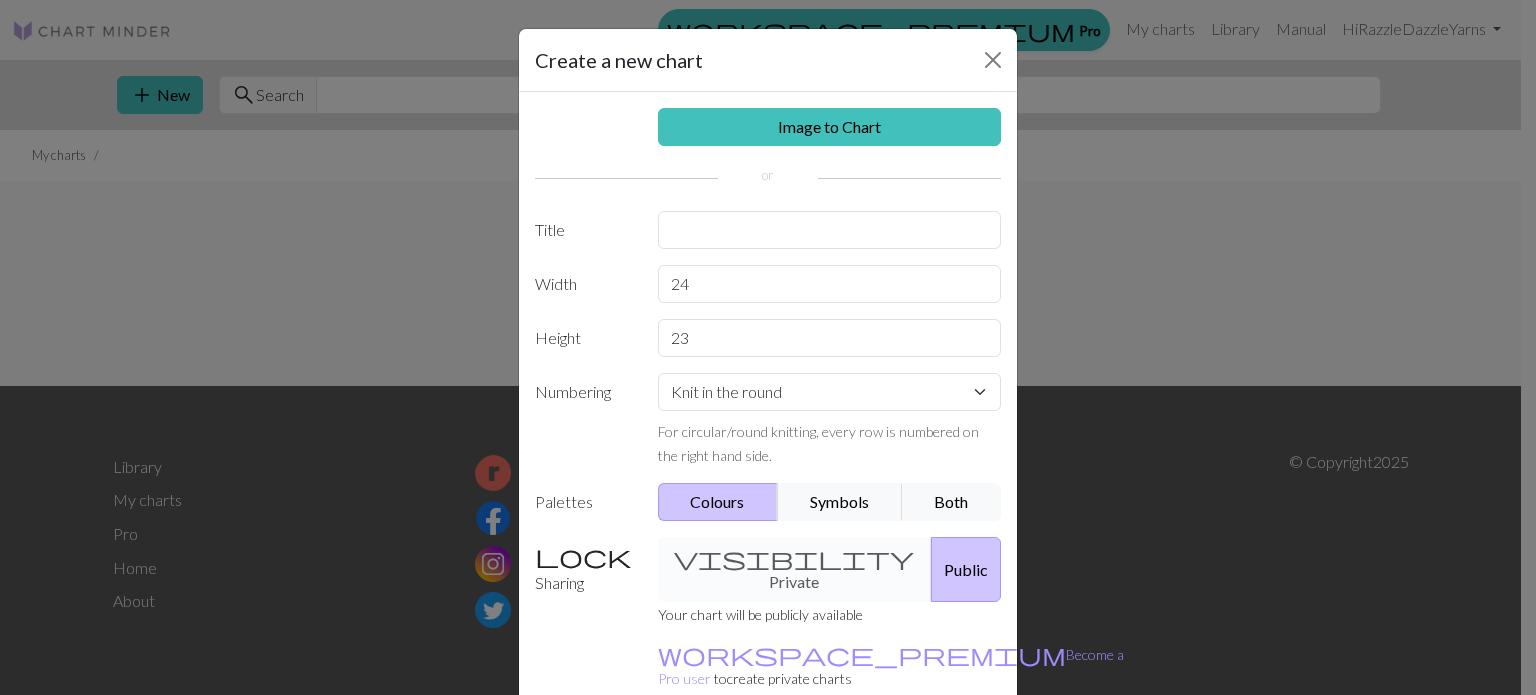 scroll, scrollTop: 92, scrollLeft: 0, axis: vertical 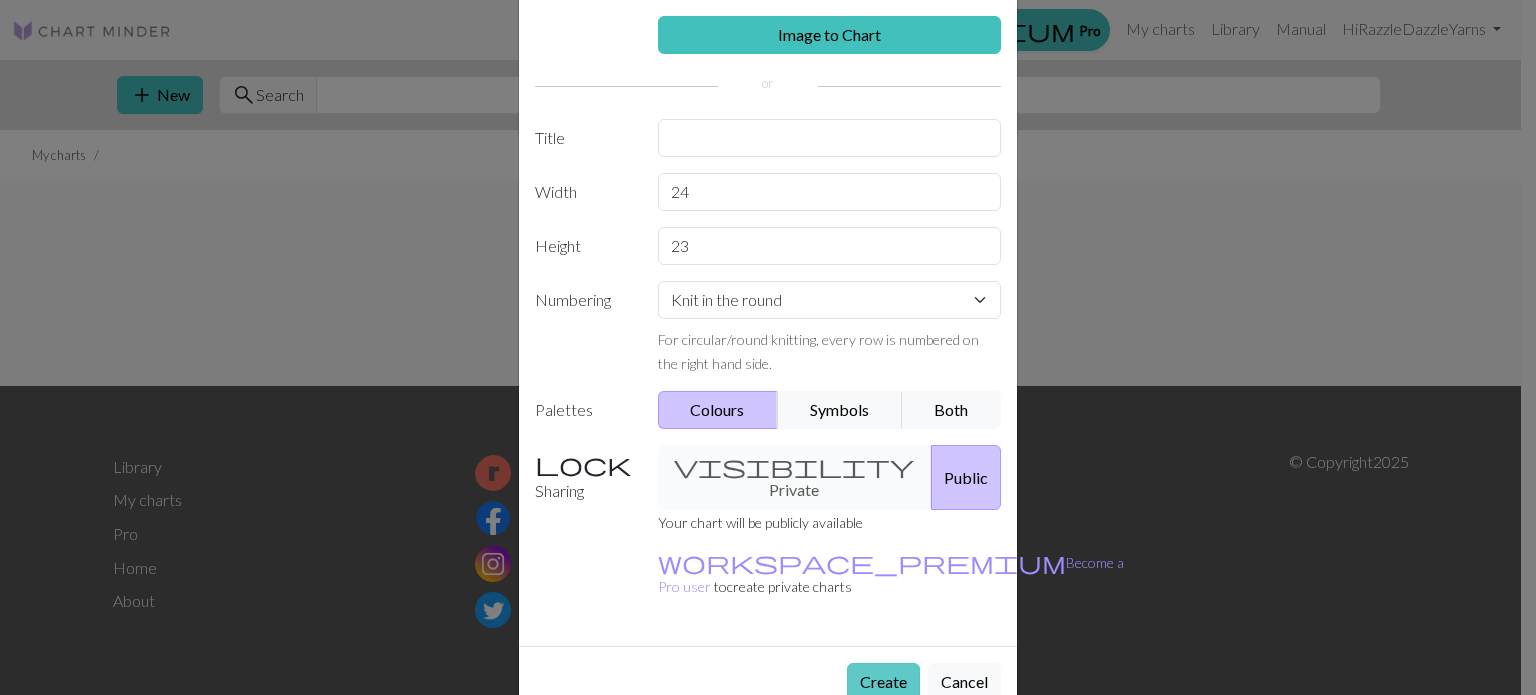 click on "Create" at bounding box center (883, 682) 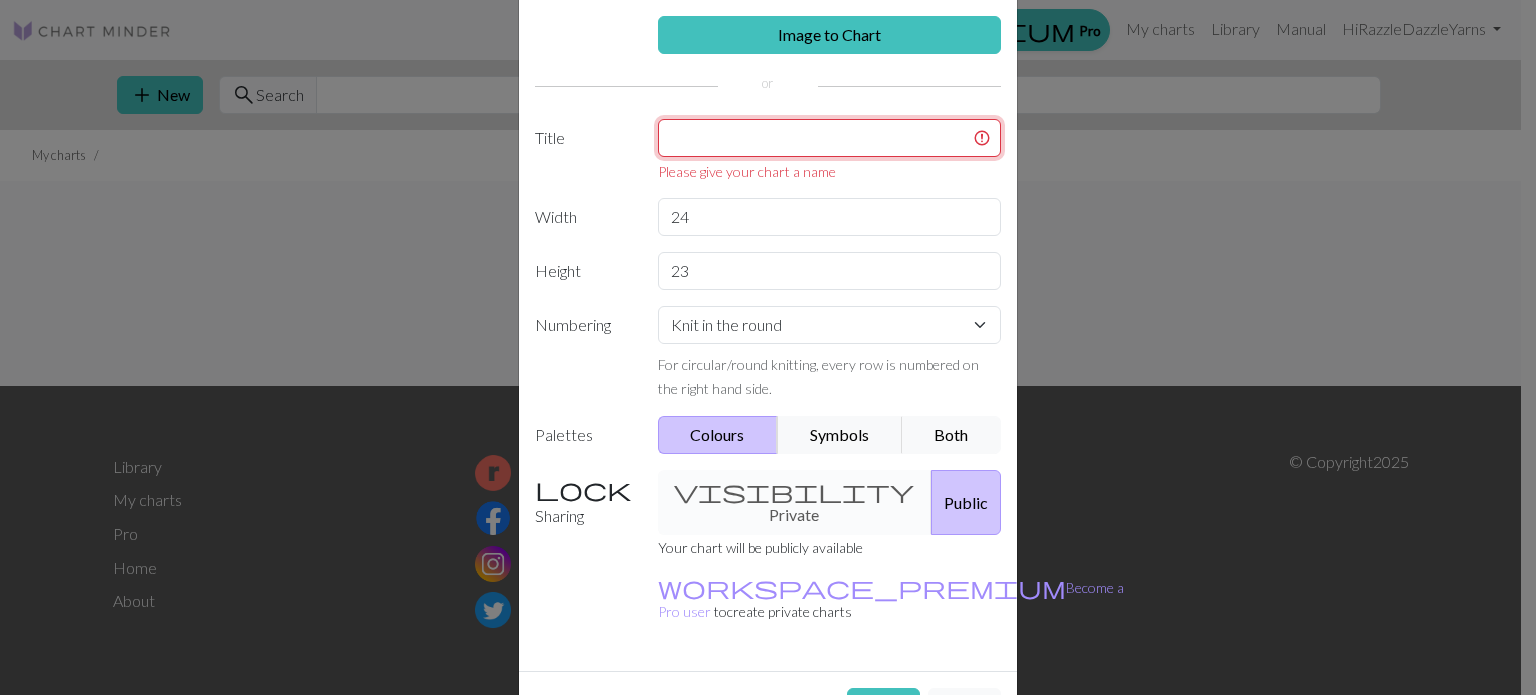 click at bounding box center [830, 138] 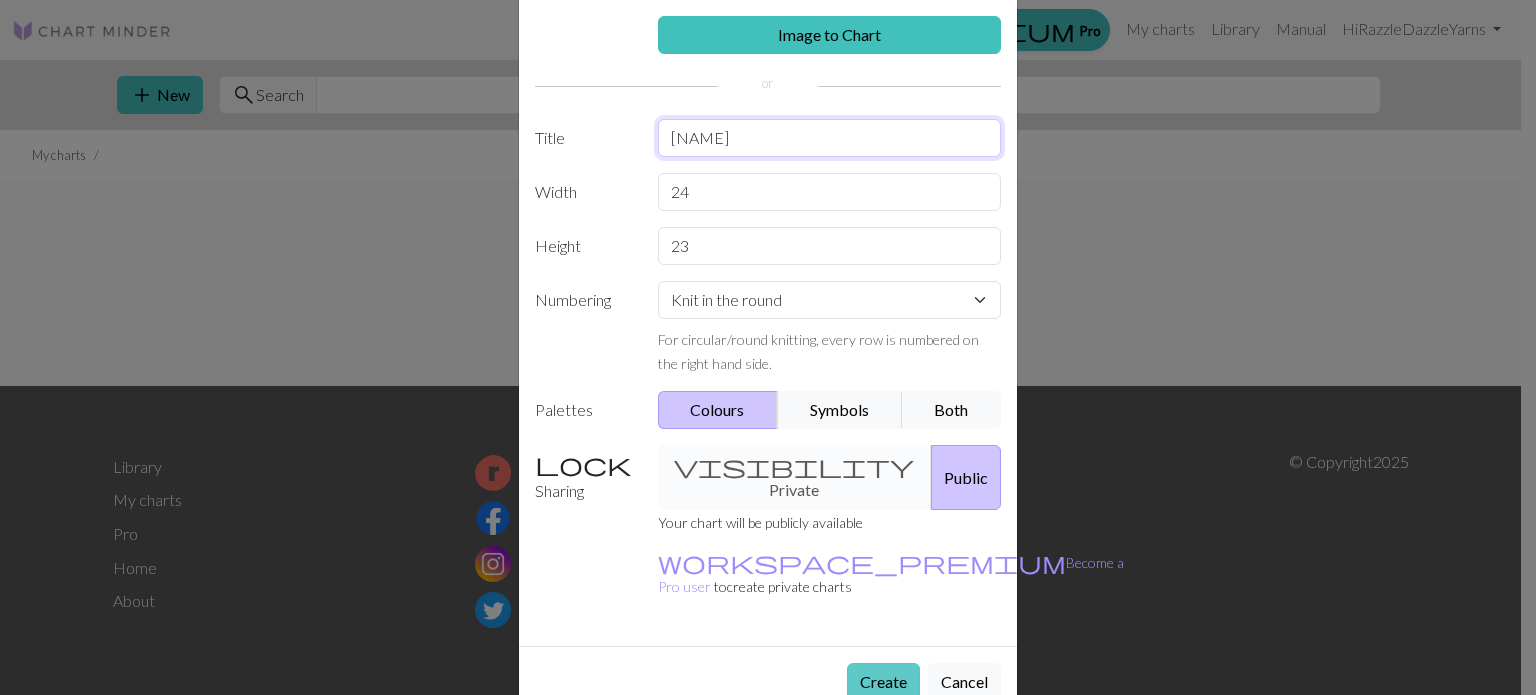 type on "Yooper" 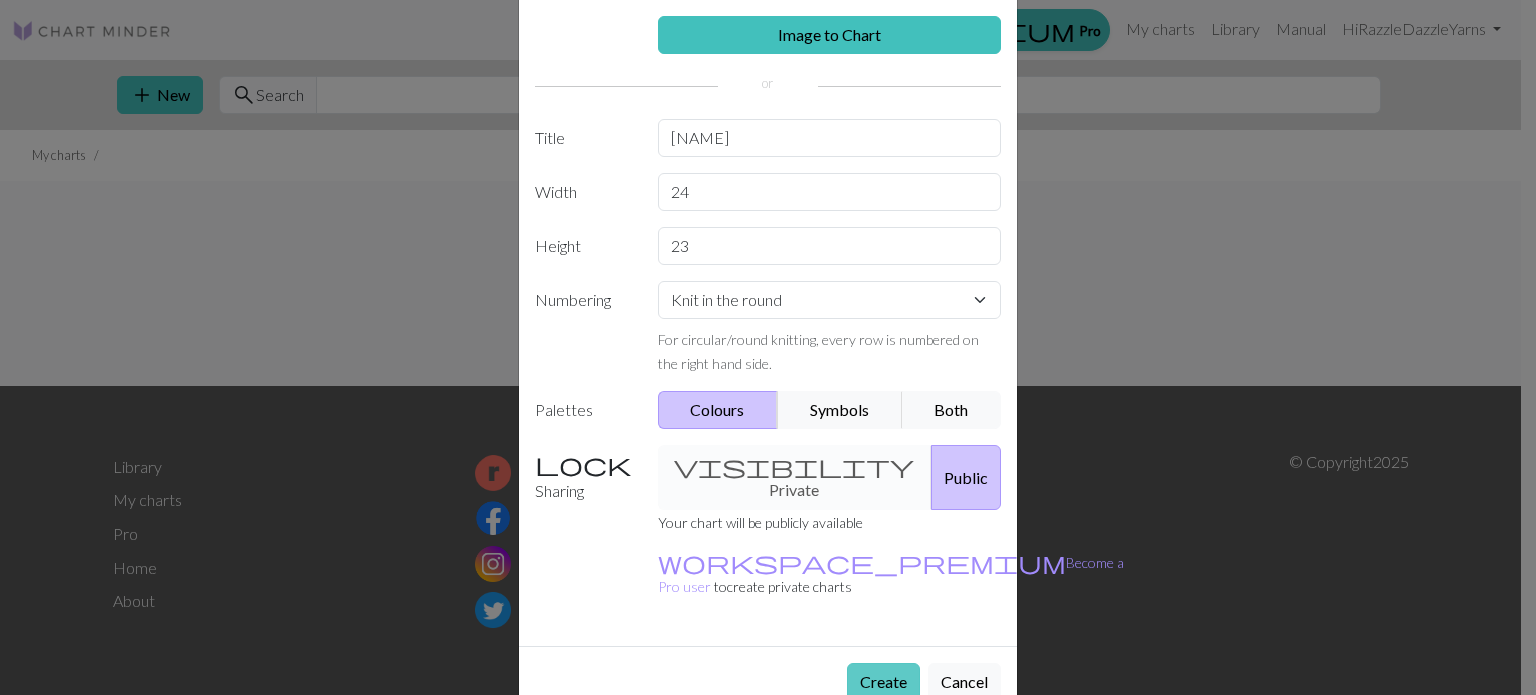 click on "Create" at bounding box center (883, 682) 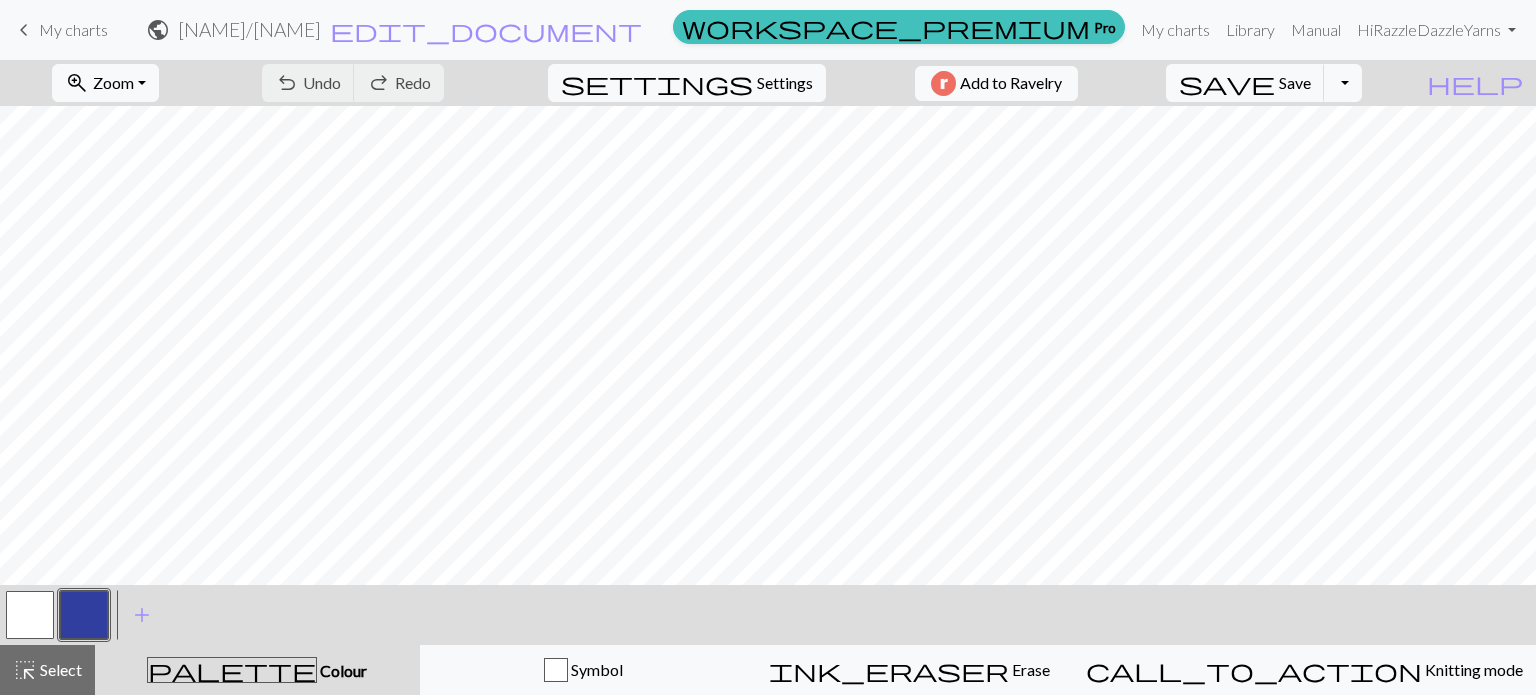 click at bounding box center (30, 615) 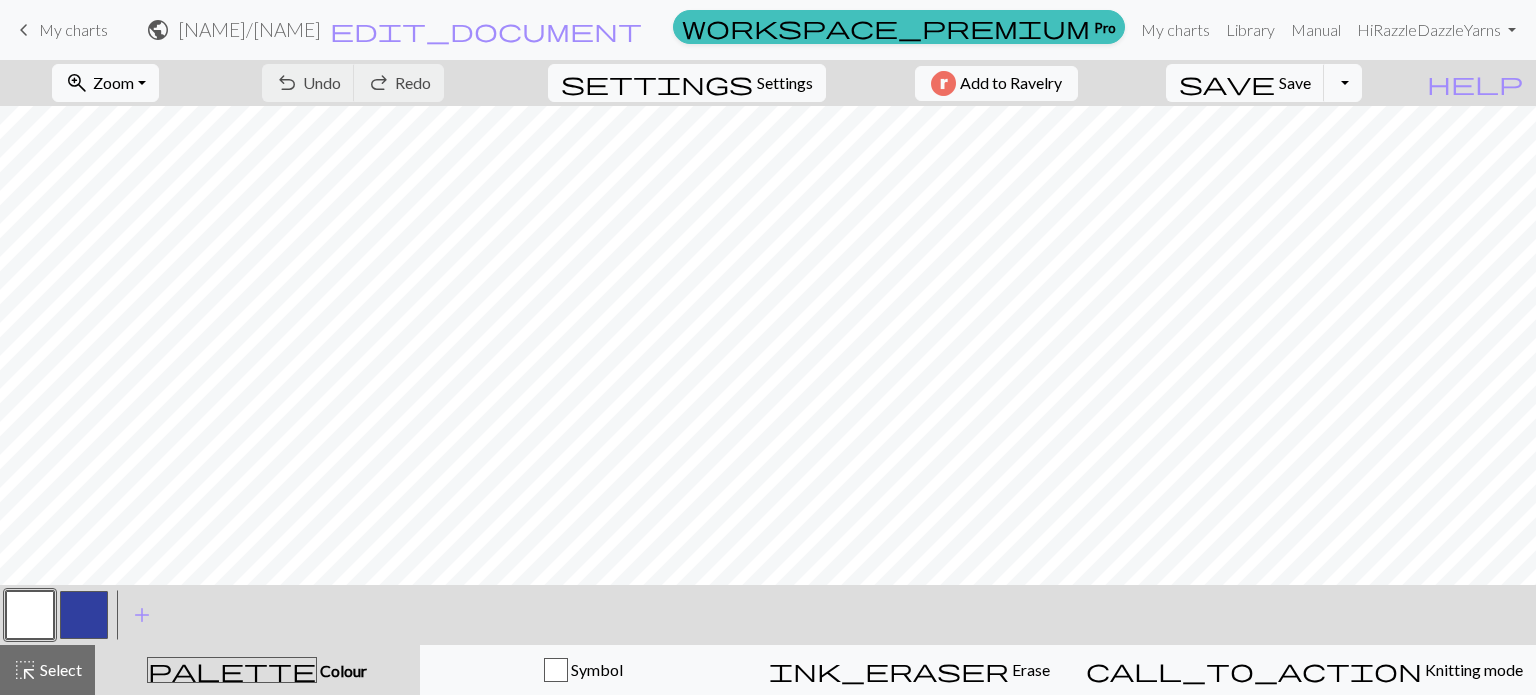 click at bounding box center [30, 615] 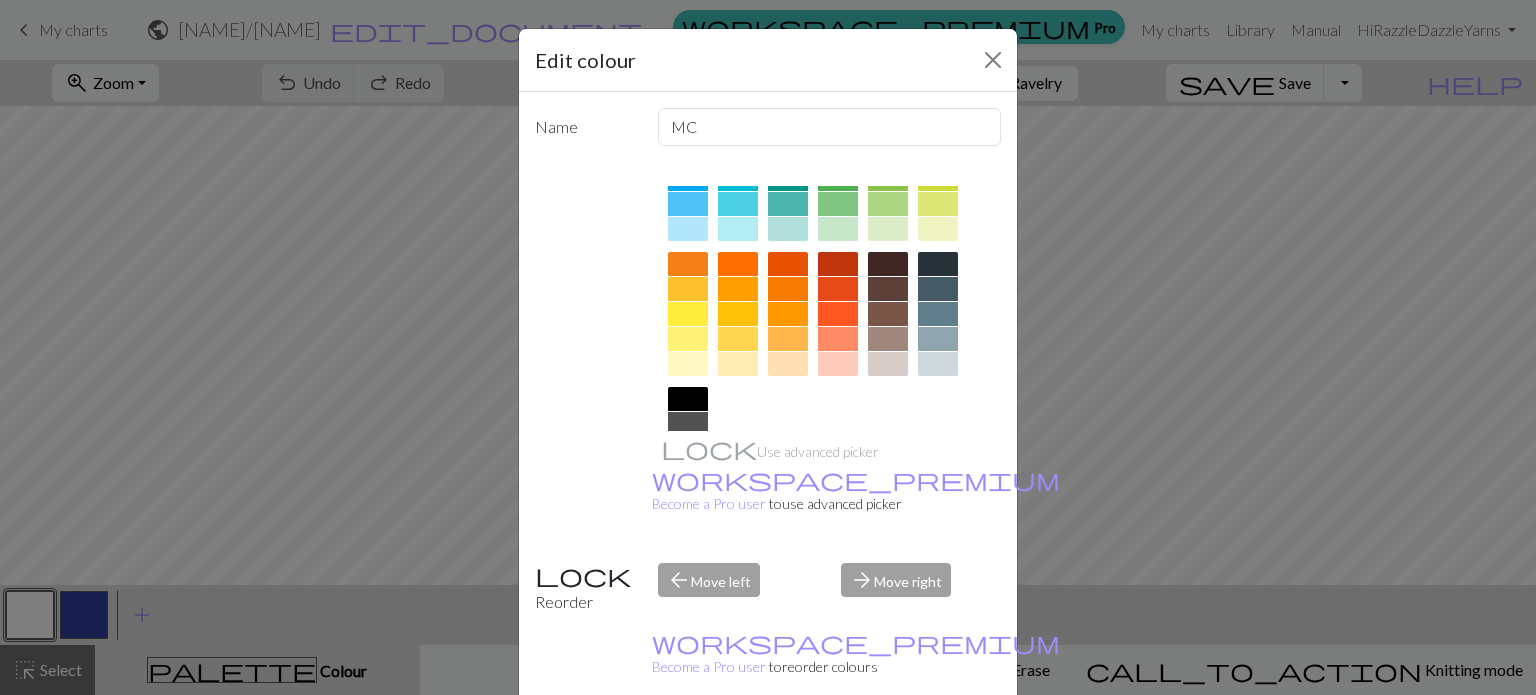 scroll, scrollTop: 240, scrollLeft: 0, axis: vertical 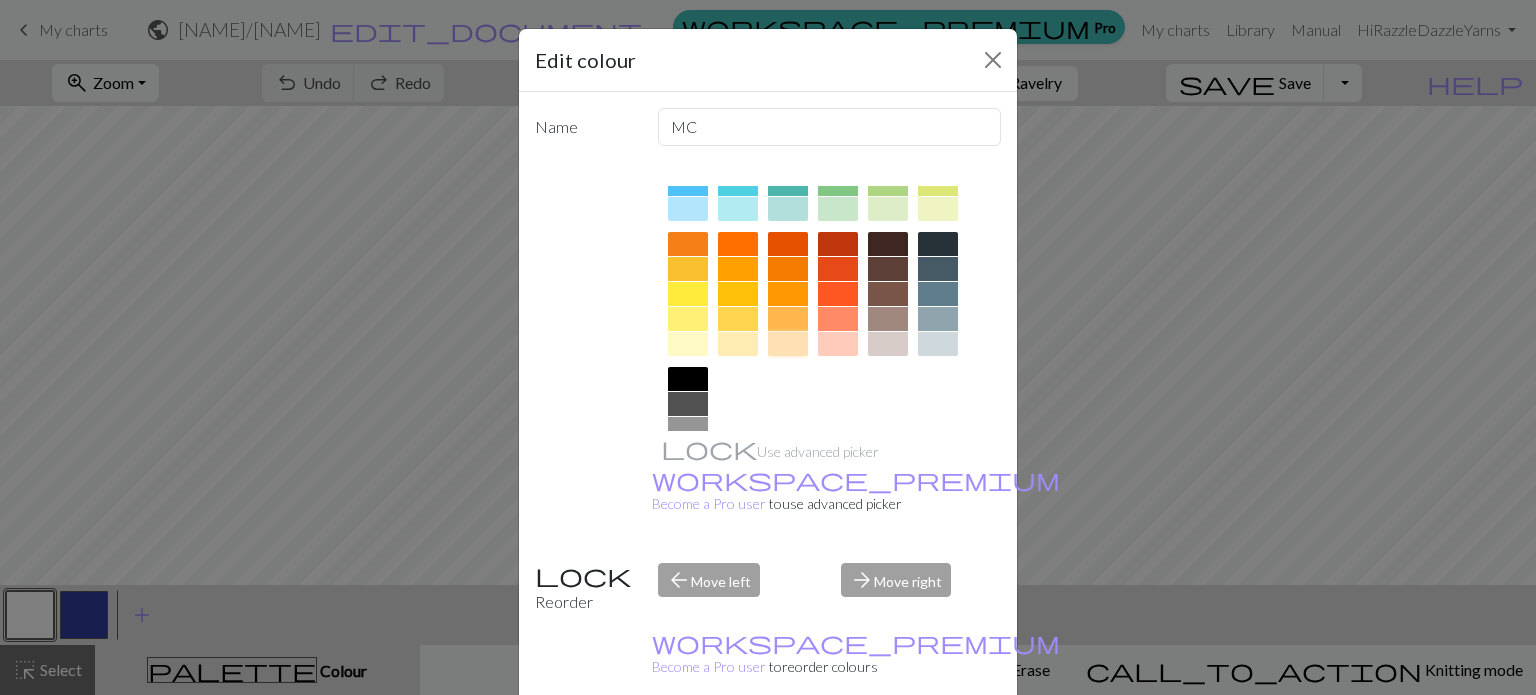 click at bounding box center [788, 344] 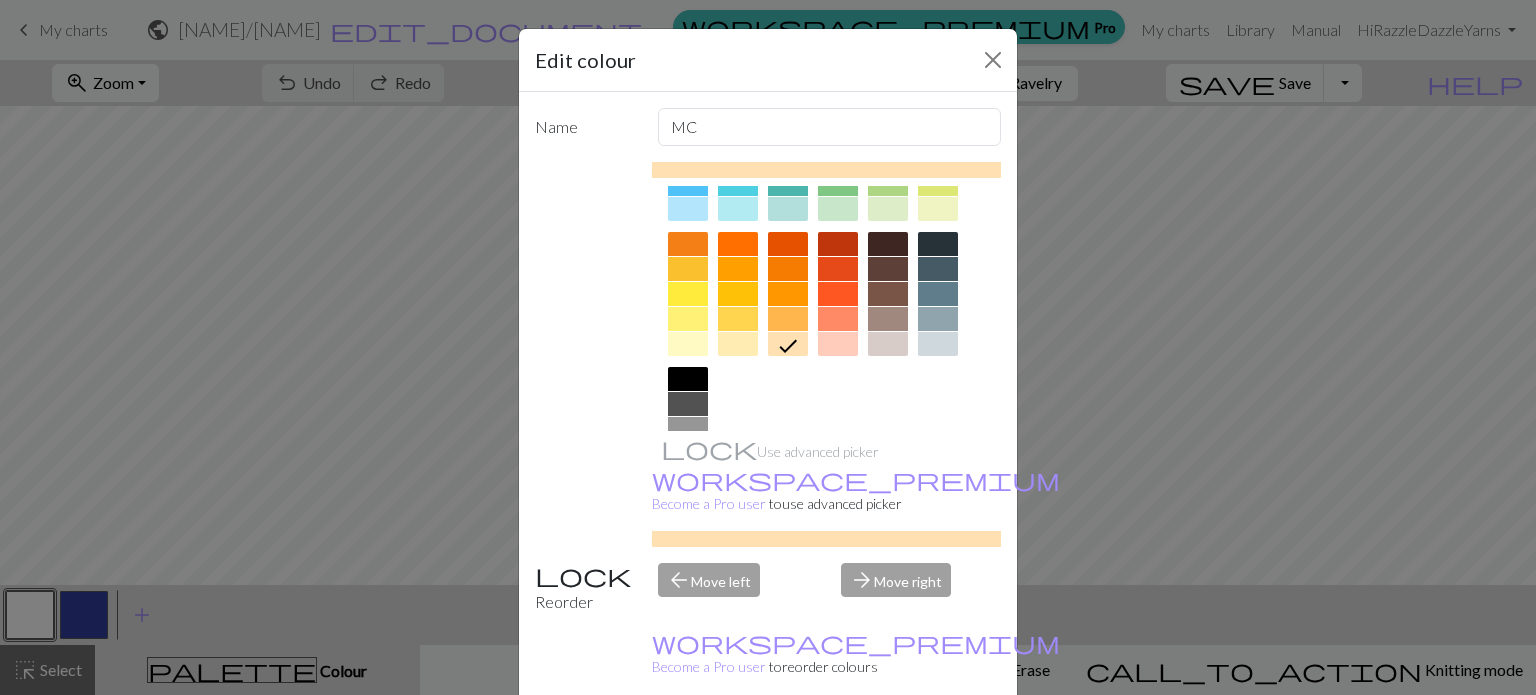 click on "Done" at bounding box center (888, 746) 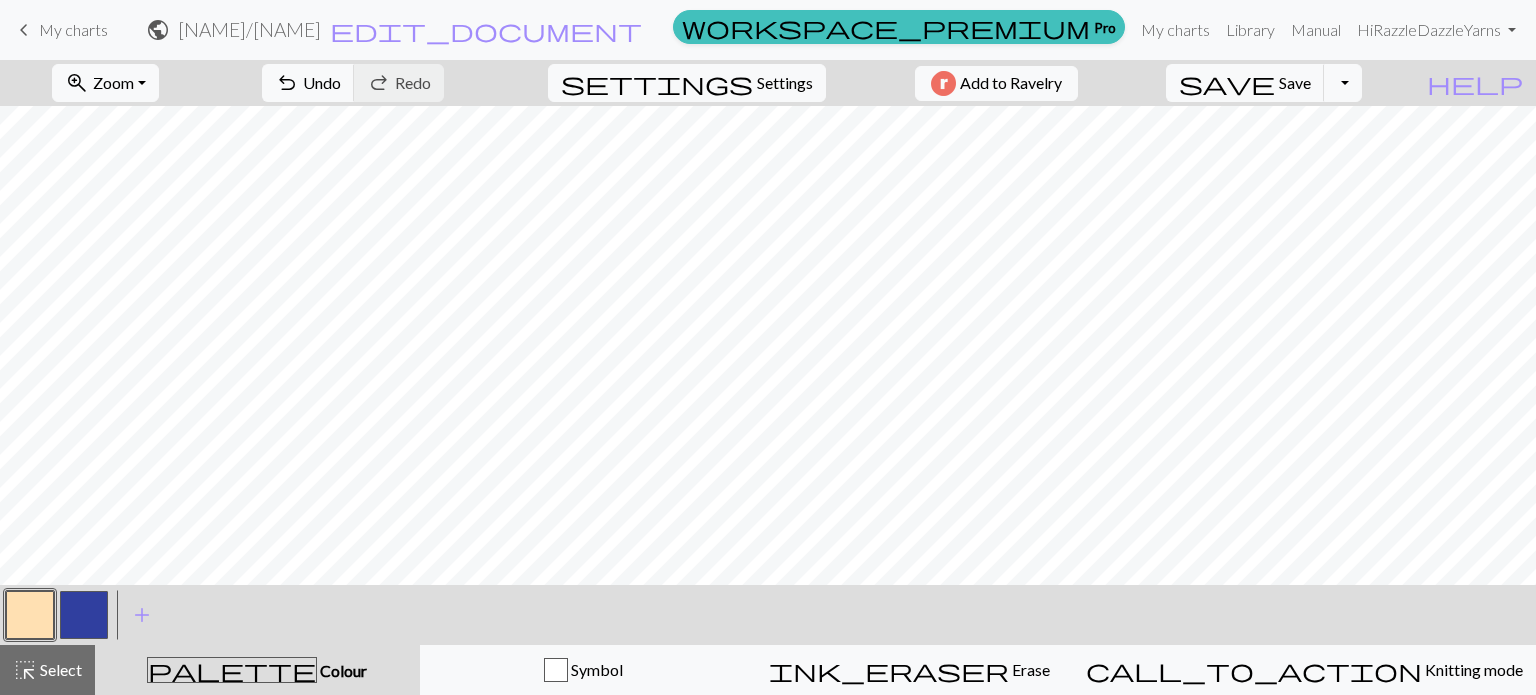 click at bounding box center (84, 615) 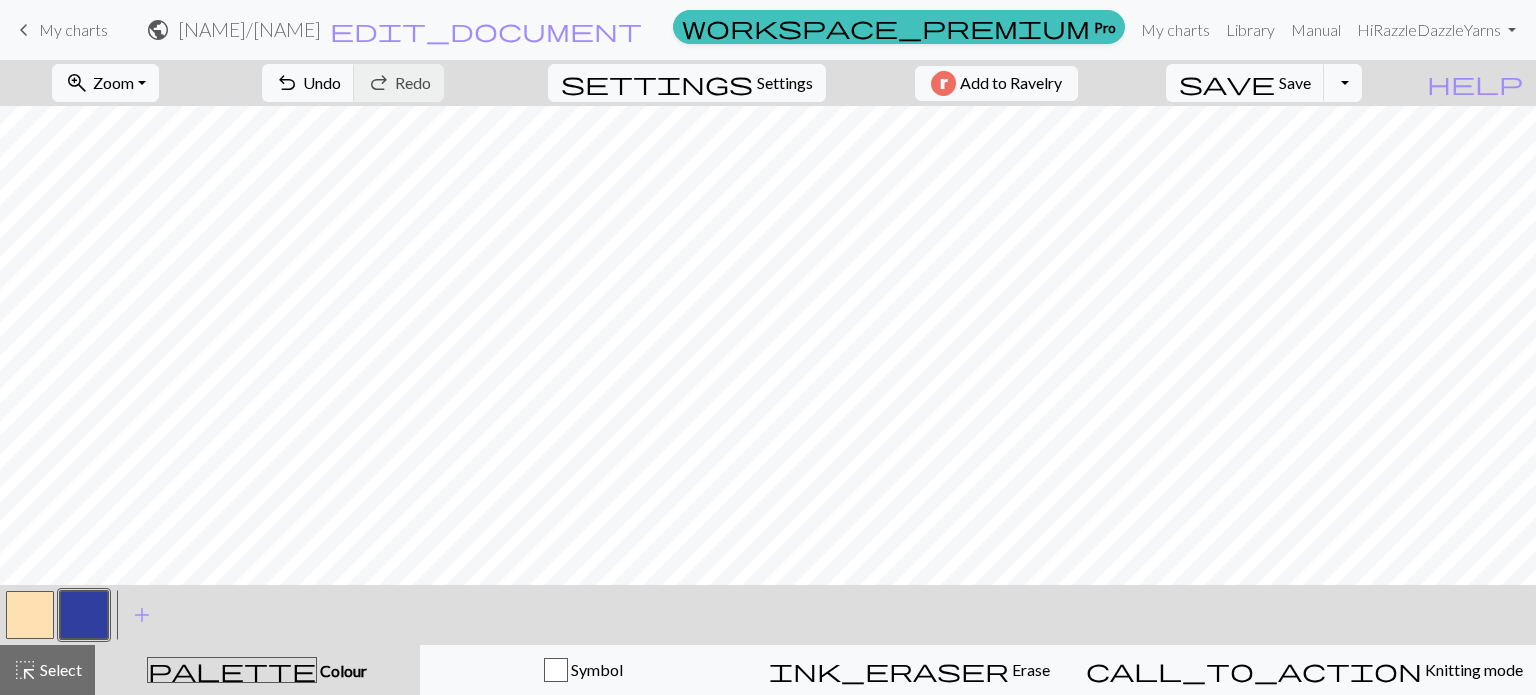 drag, startPoint x: 96, startPoint y: 623, endPoint x: 81, endPoint y: 611, distance: 19.209373 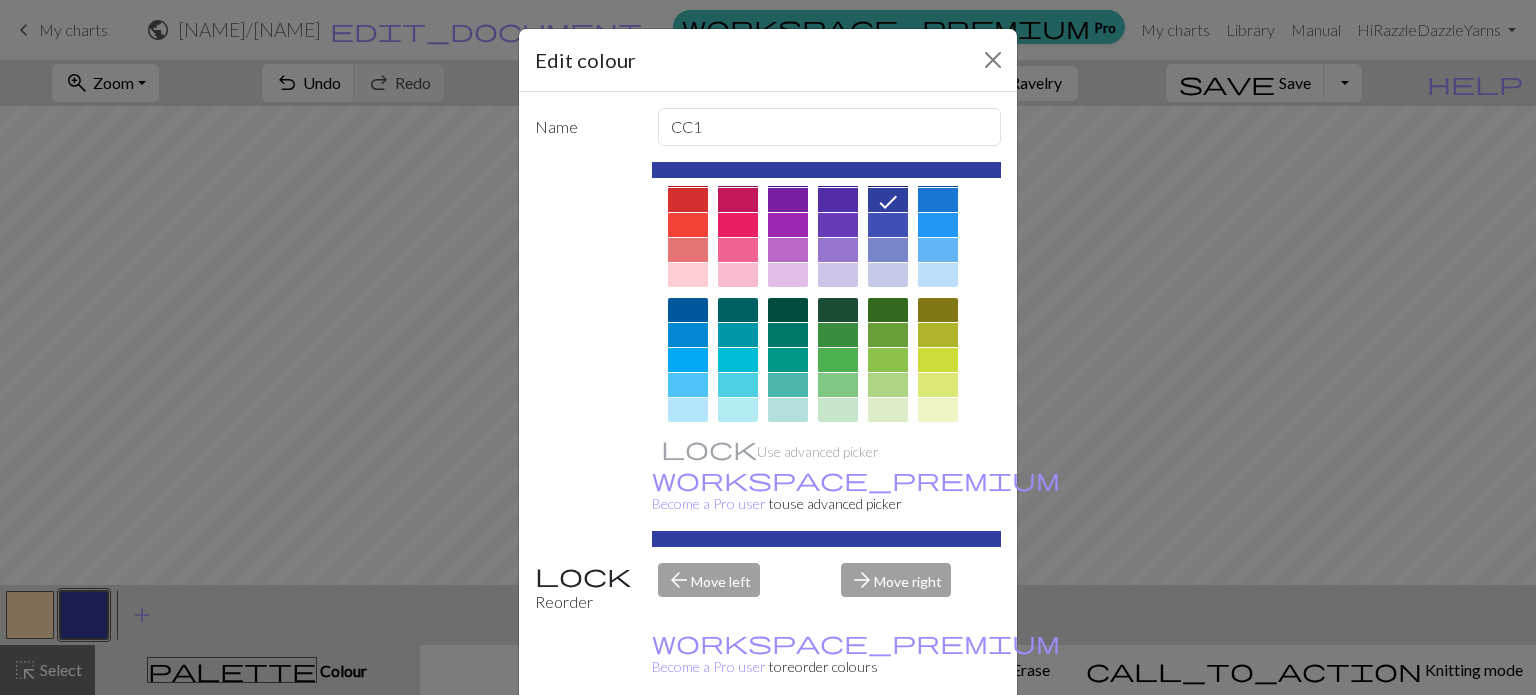 scroll, scrollTop: 40, scrollLeft: 0, axis: vertical 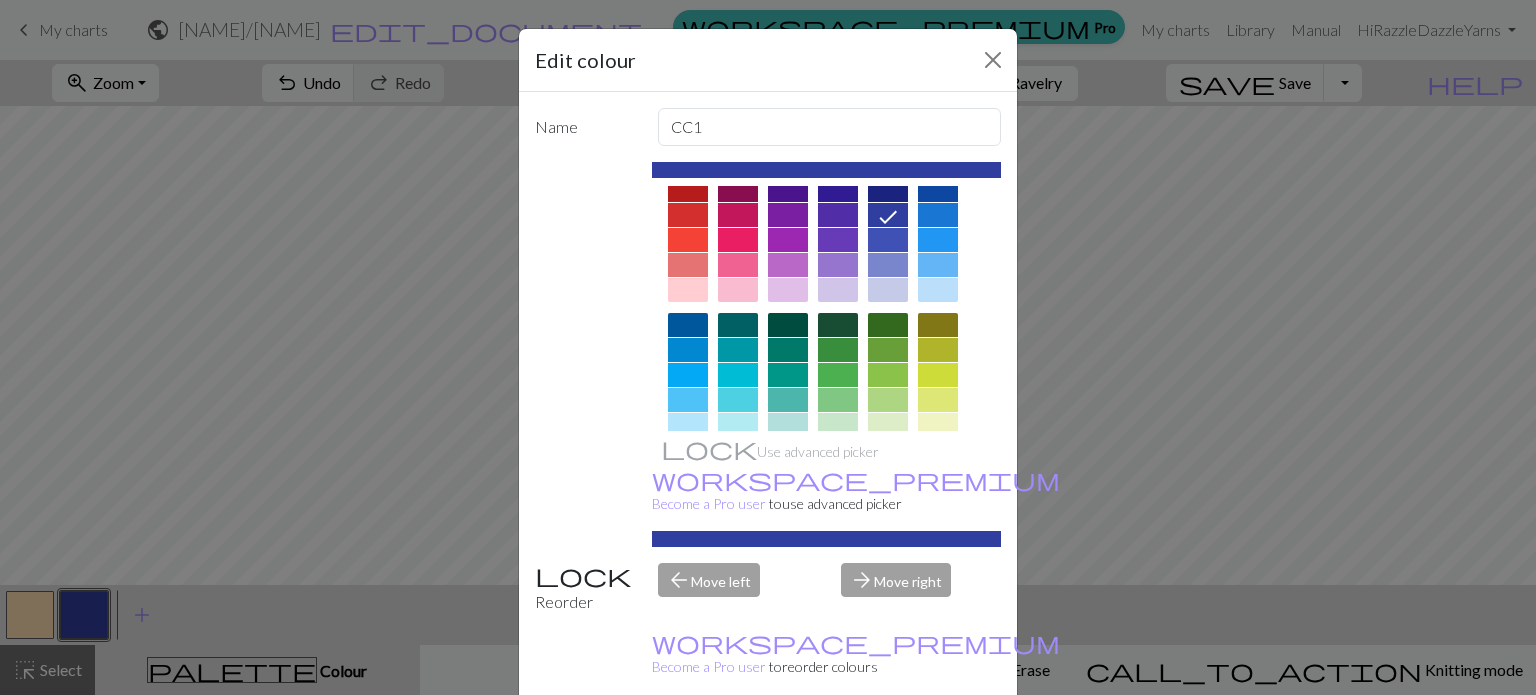 click at bounding box center (838, 290) 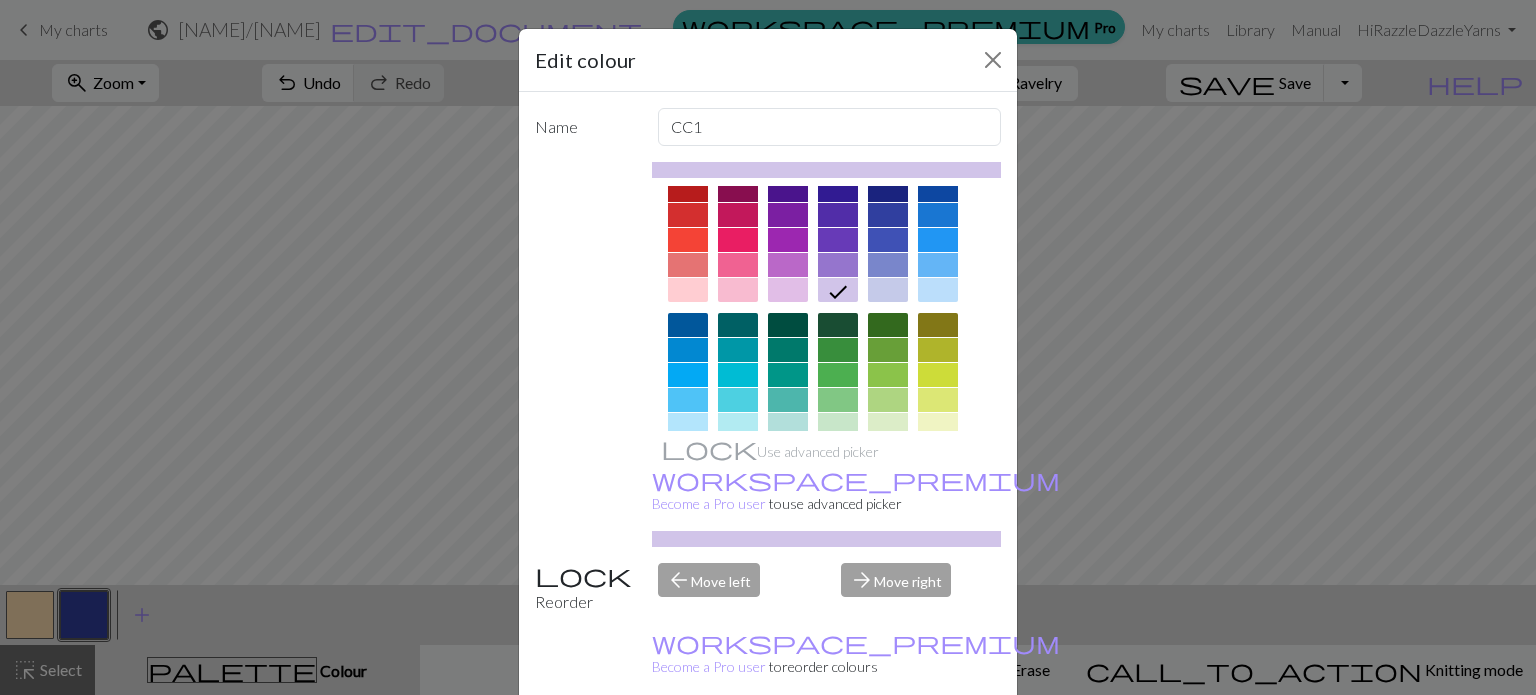 click on "Done" at bounding box center [888, 746] 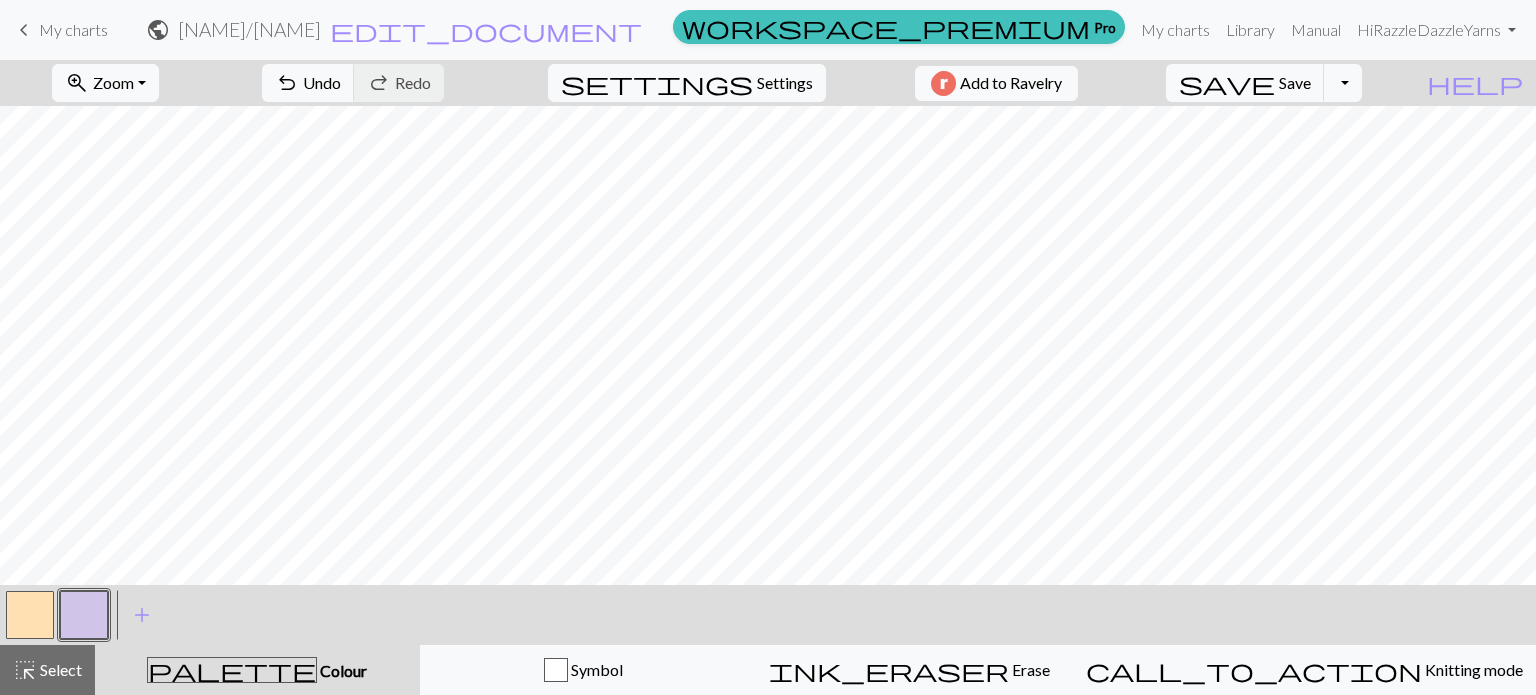 click at bounding box center [30, 615] 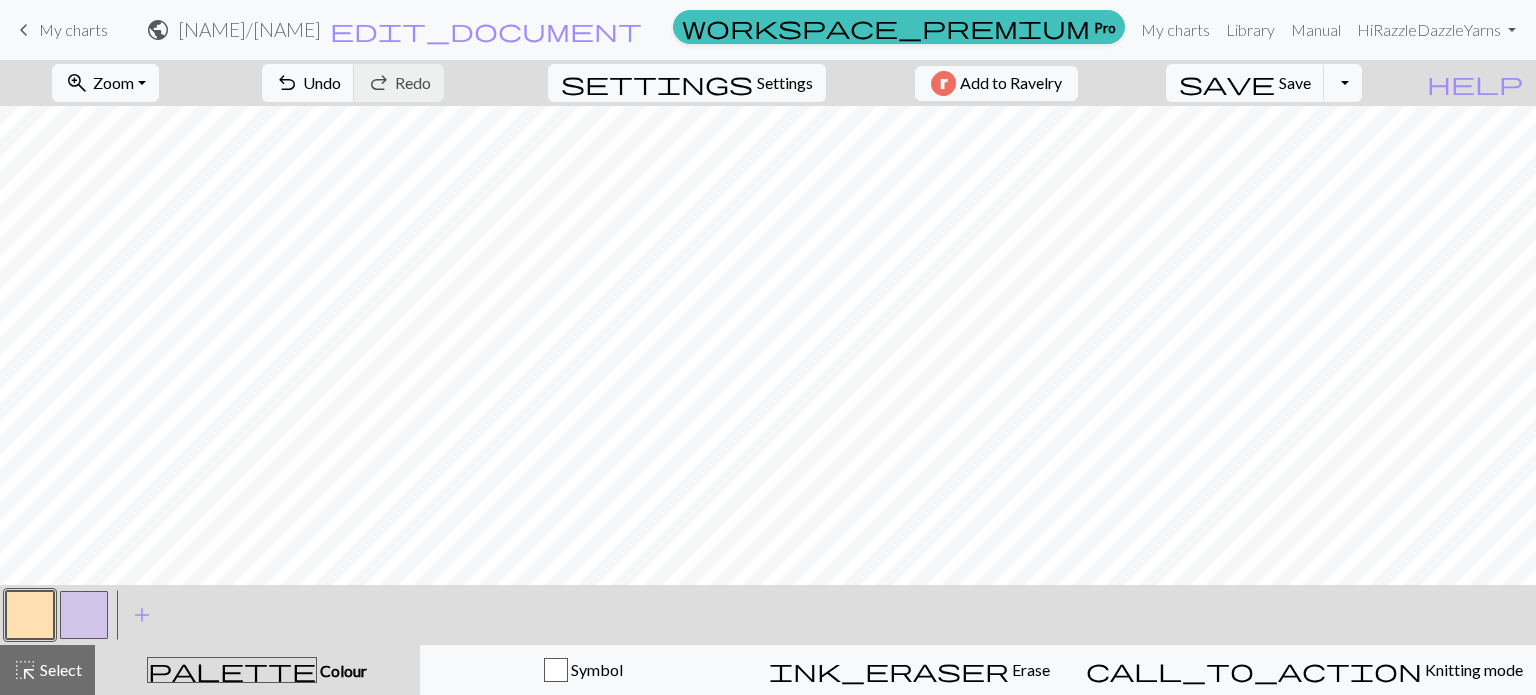 click at bounding box center (84, 615) 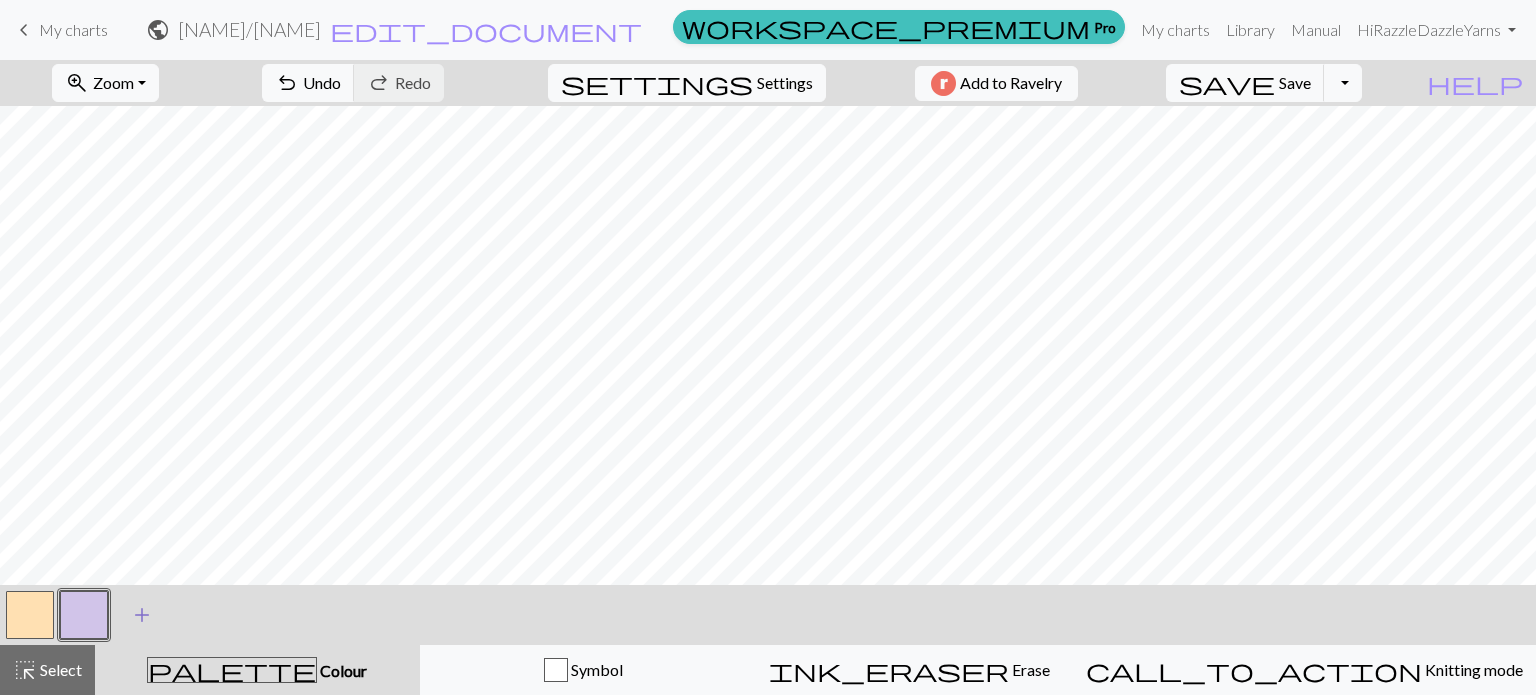 click on "add" at bounding box center (142, 615) 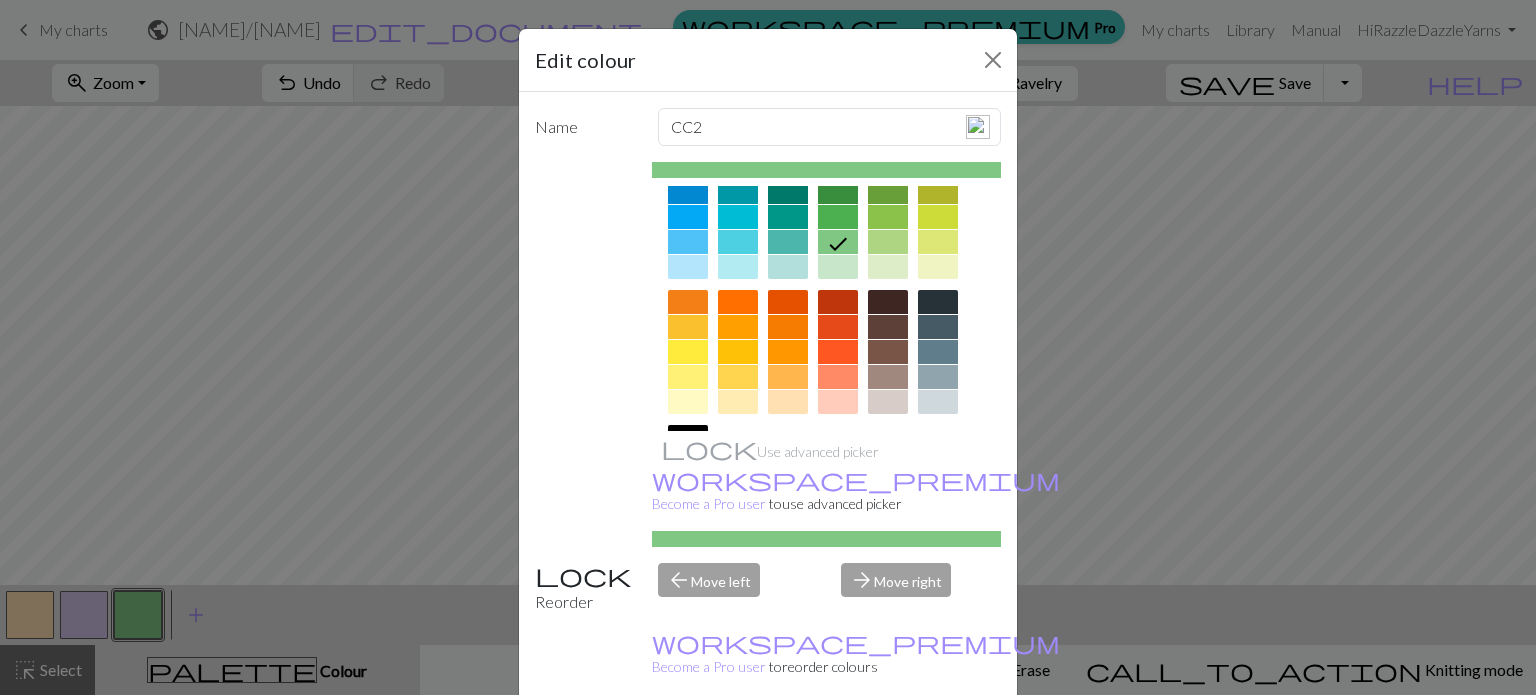 scroll, scrollTop: 200, scrollLeft: 0, axis: vertical 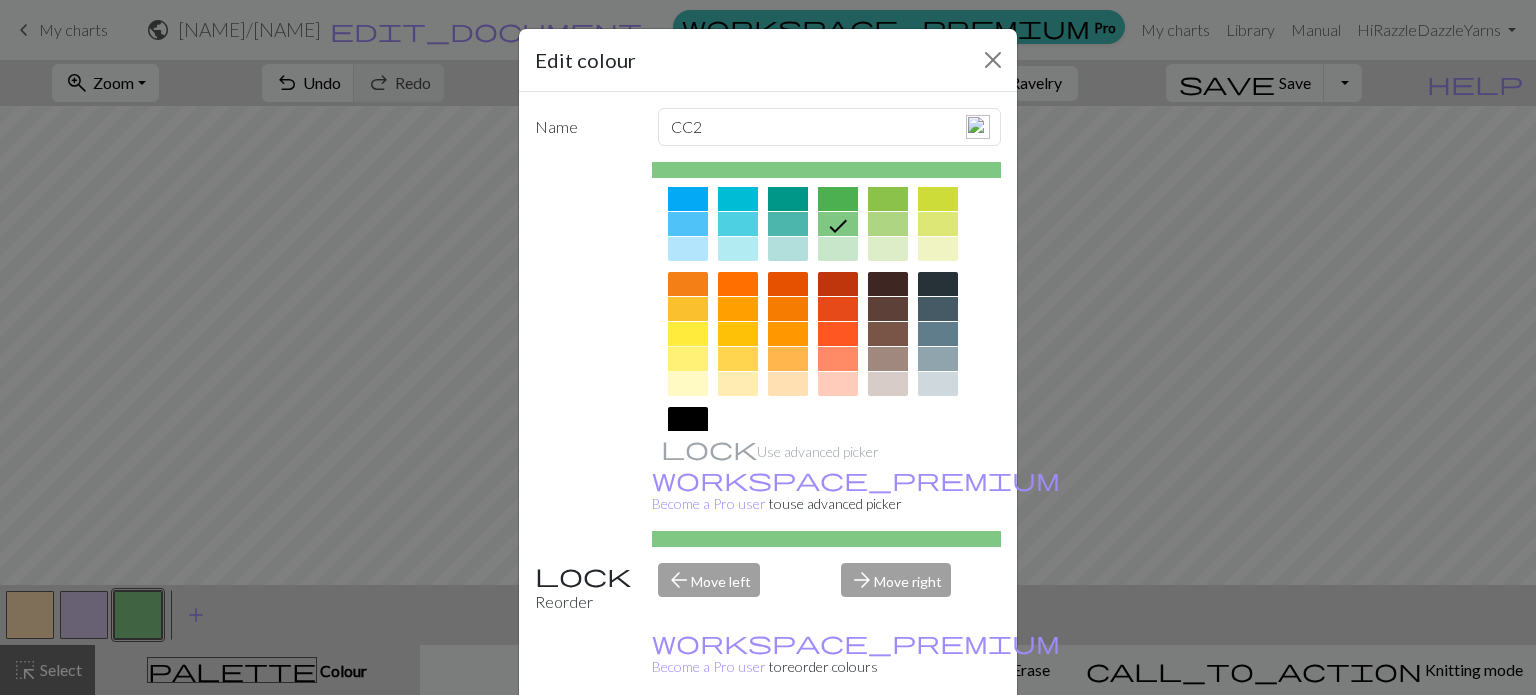 click at bounding box center (688, 359) 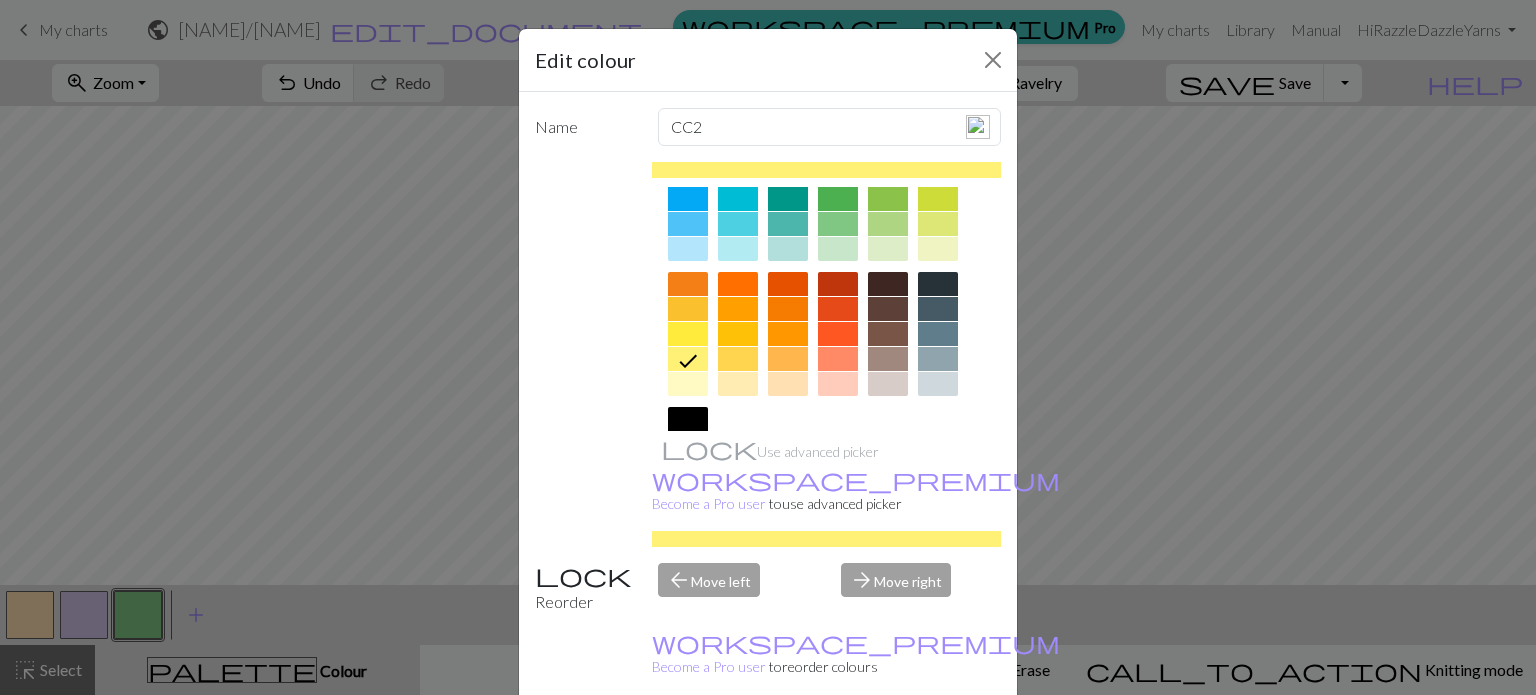 click on "Done" at bounding box center [888, 746] 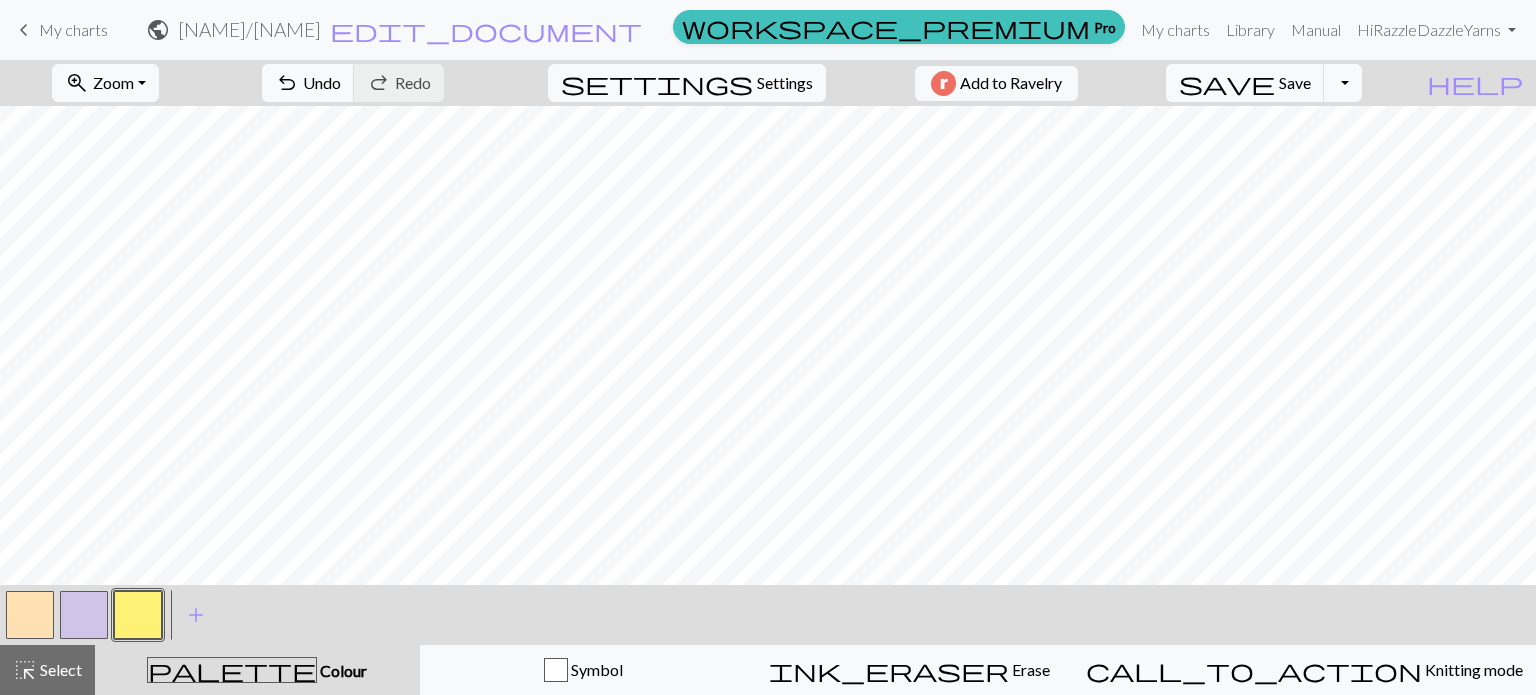 click at bounding box center [30, 615] 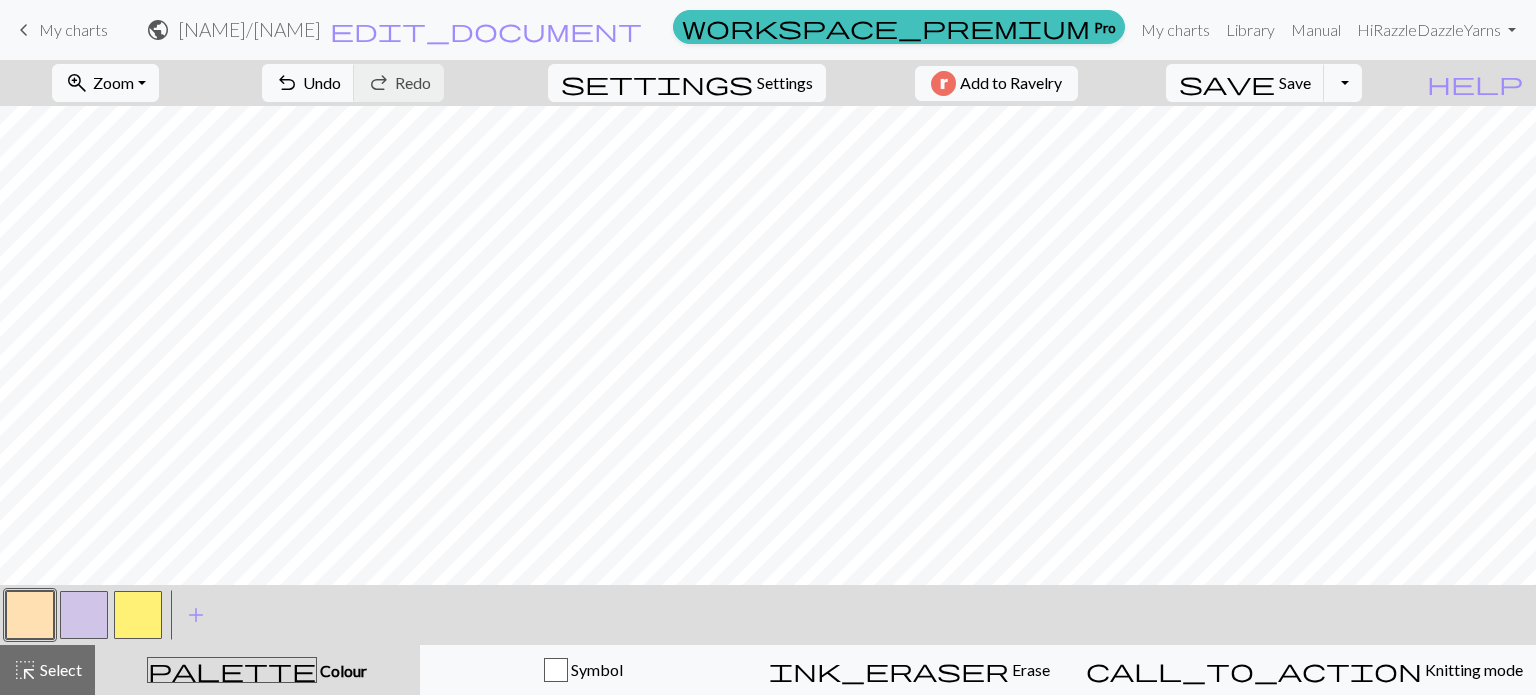 click at bounding box center [138, 615] 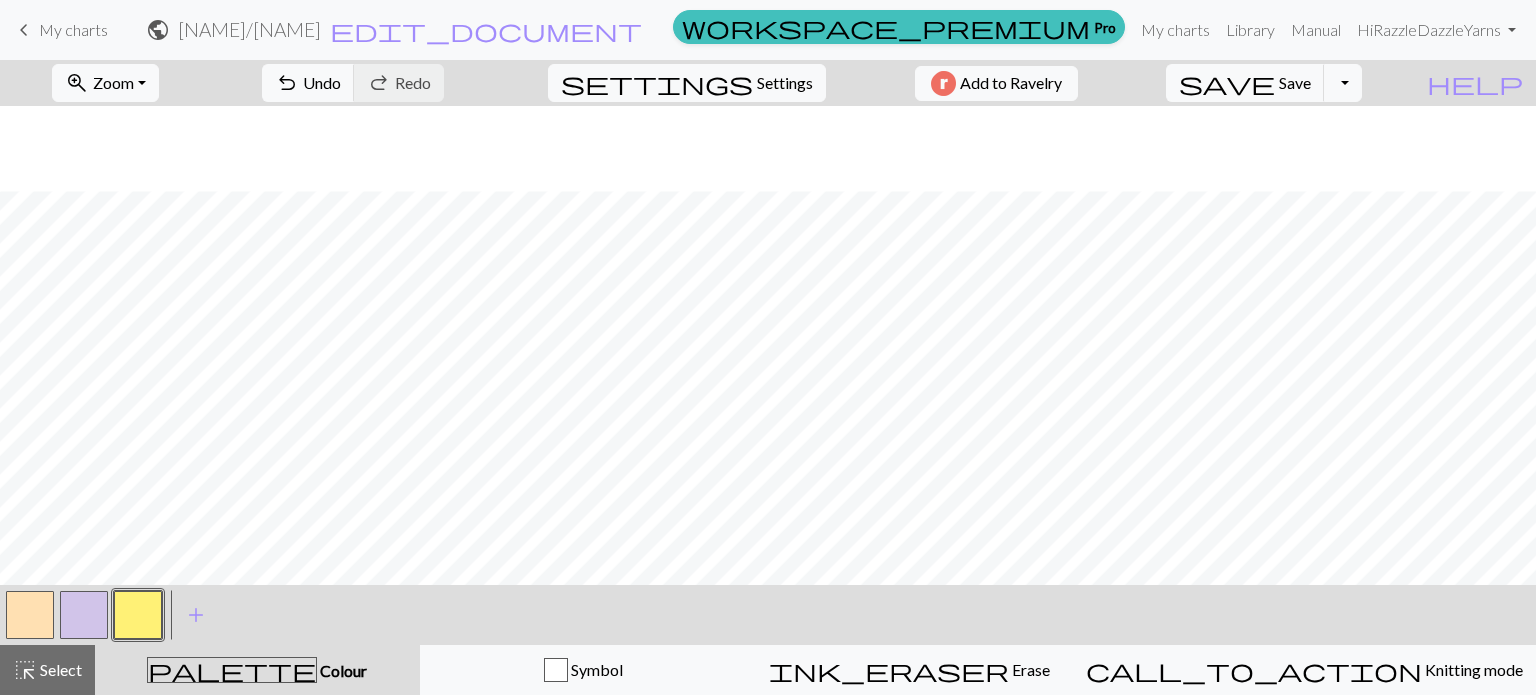 scroll, scrollTop: 85, scrollLeft: 0, axis: vertical 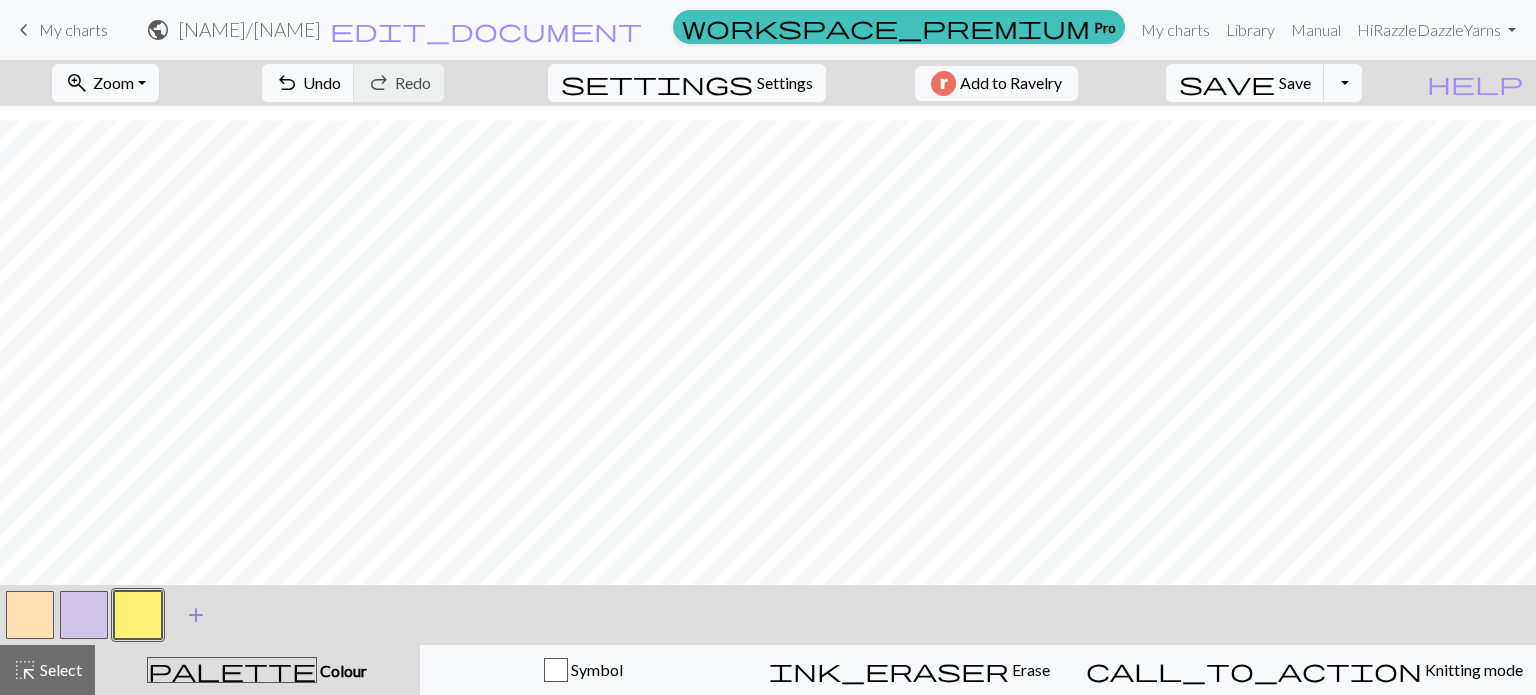 click on "add" at bounding box center [196, 615] 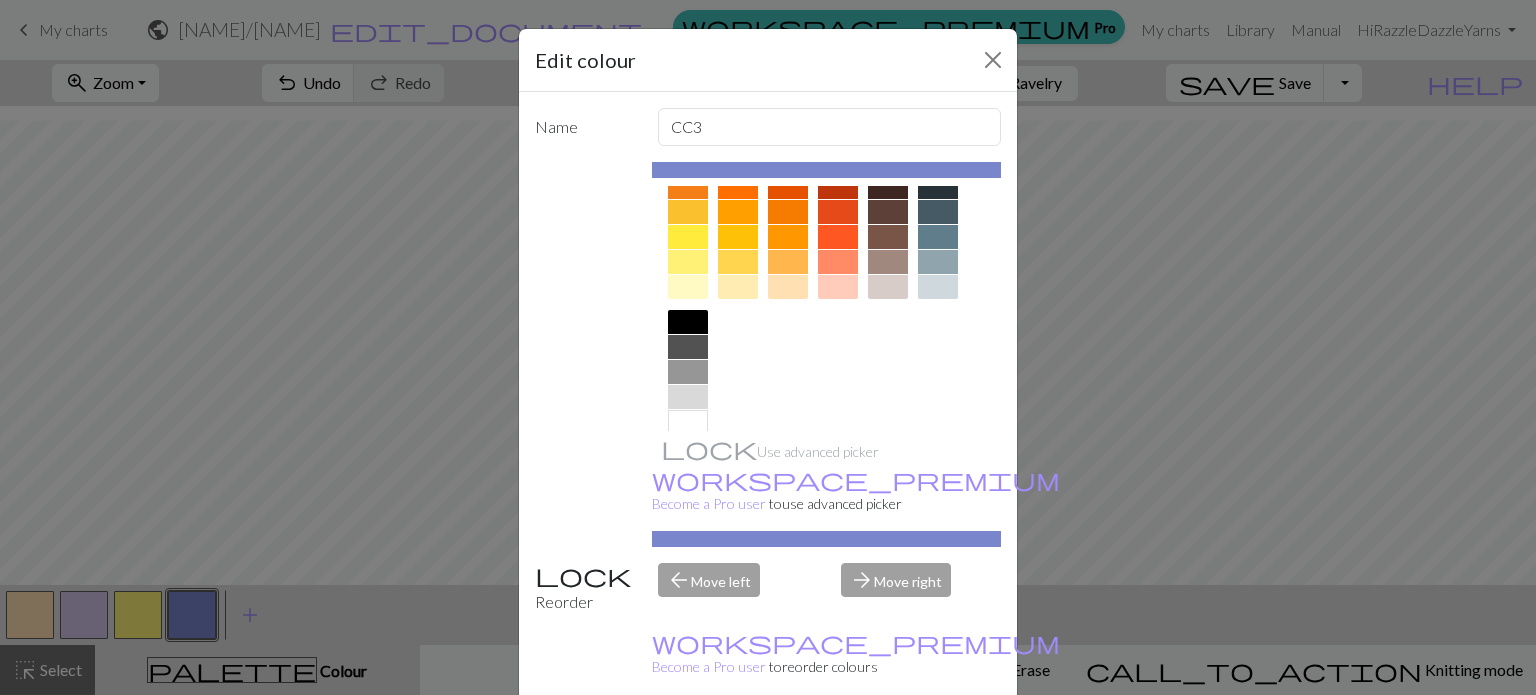 scroll, scrollTop: 322, scrollLeft: 0, axis: vertical 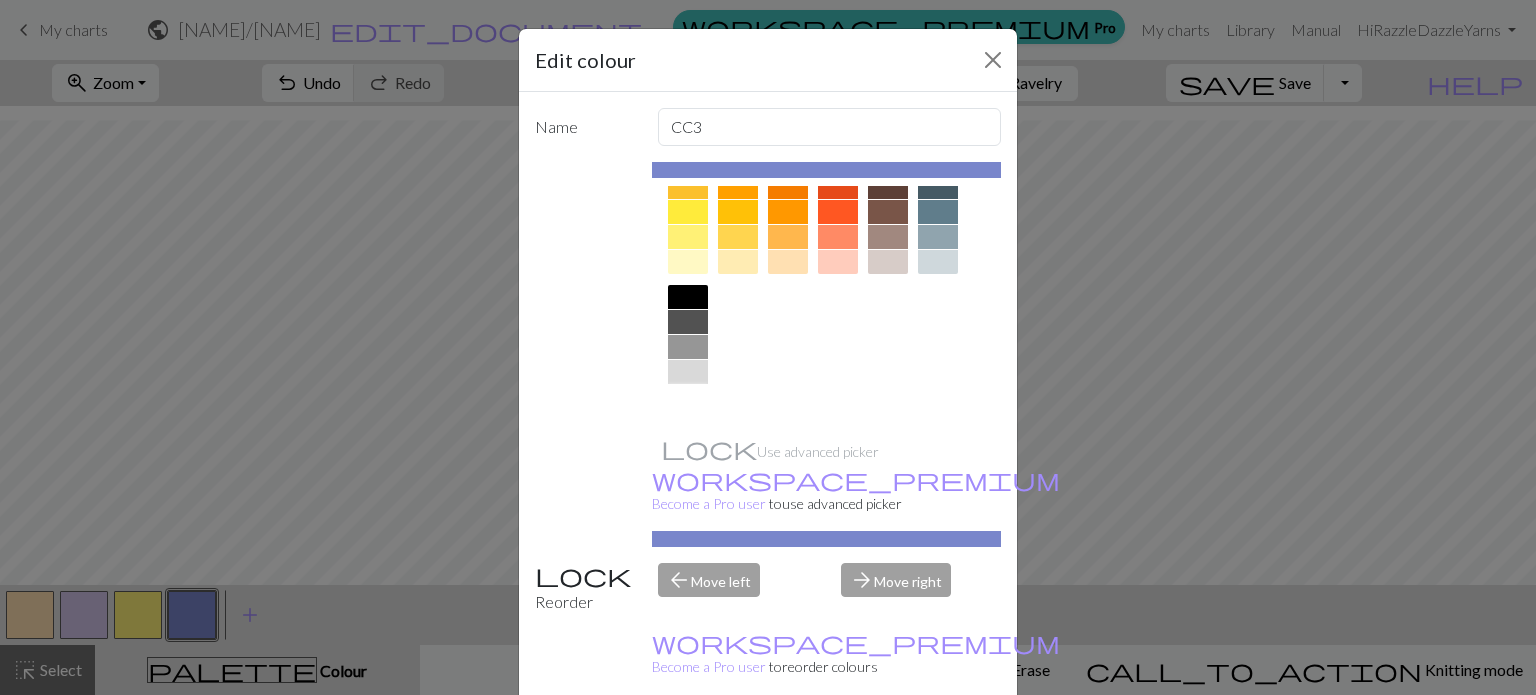 click at bounding box center [688, 397] 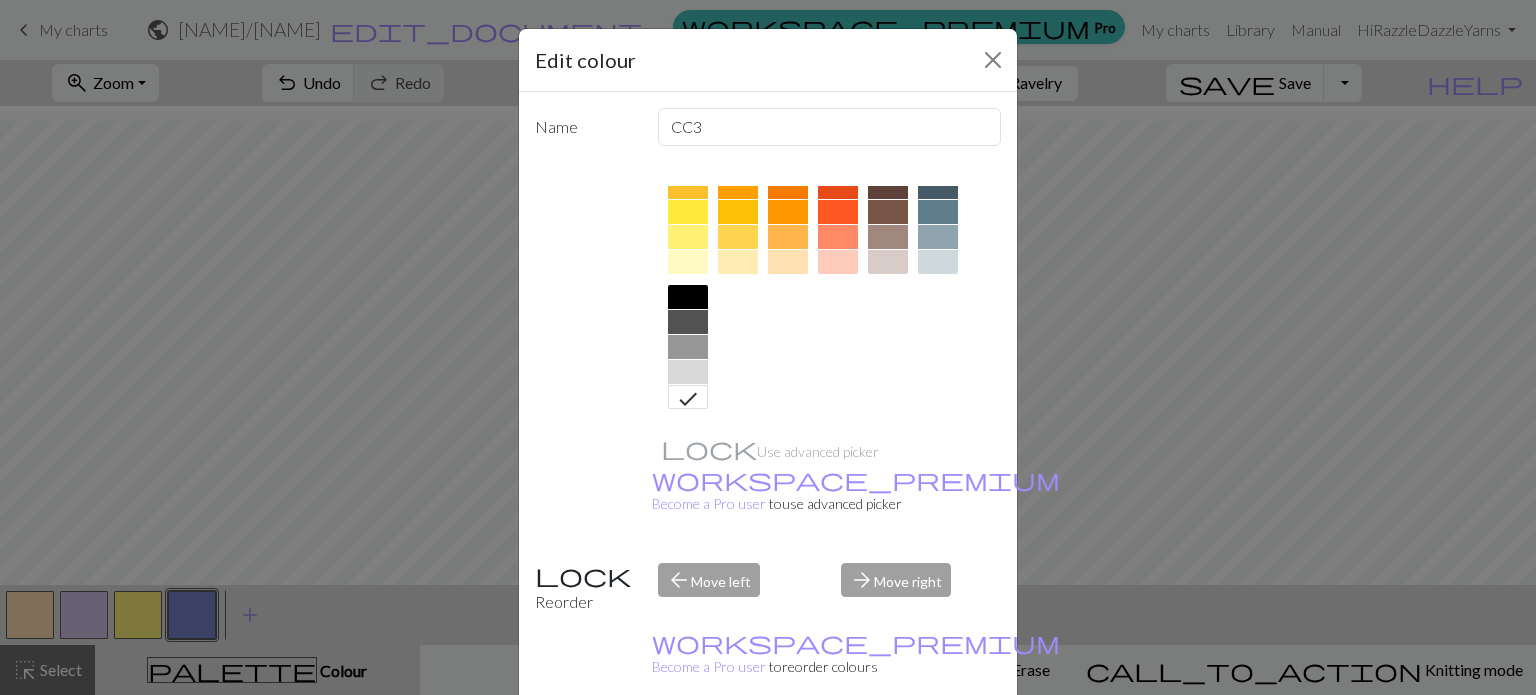click on "Done" at bounding box center [888, 746] 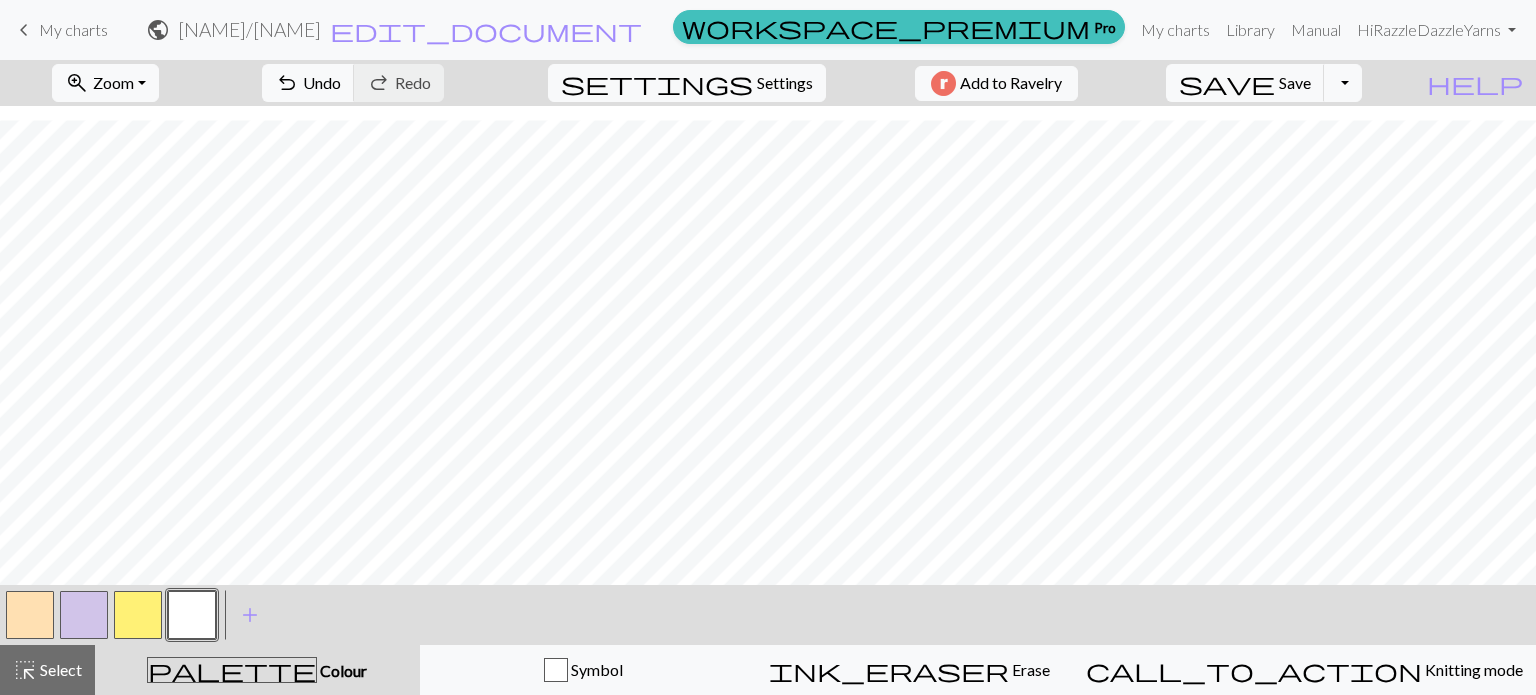 click at bounding box center [84, 615] 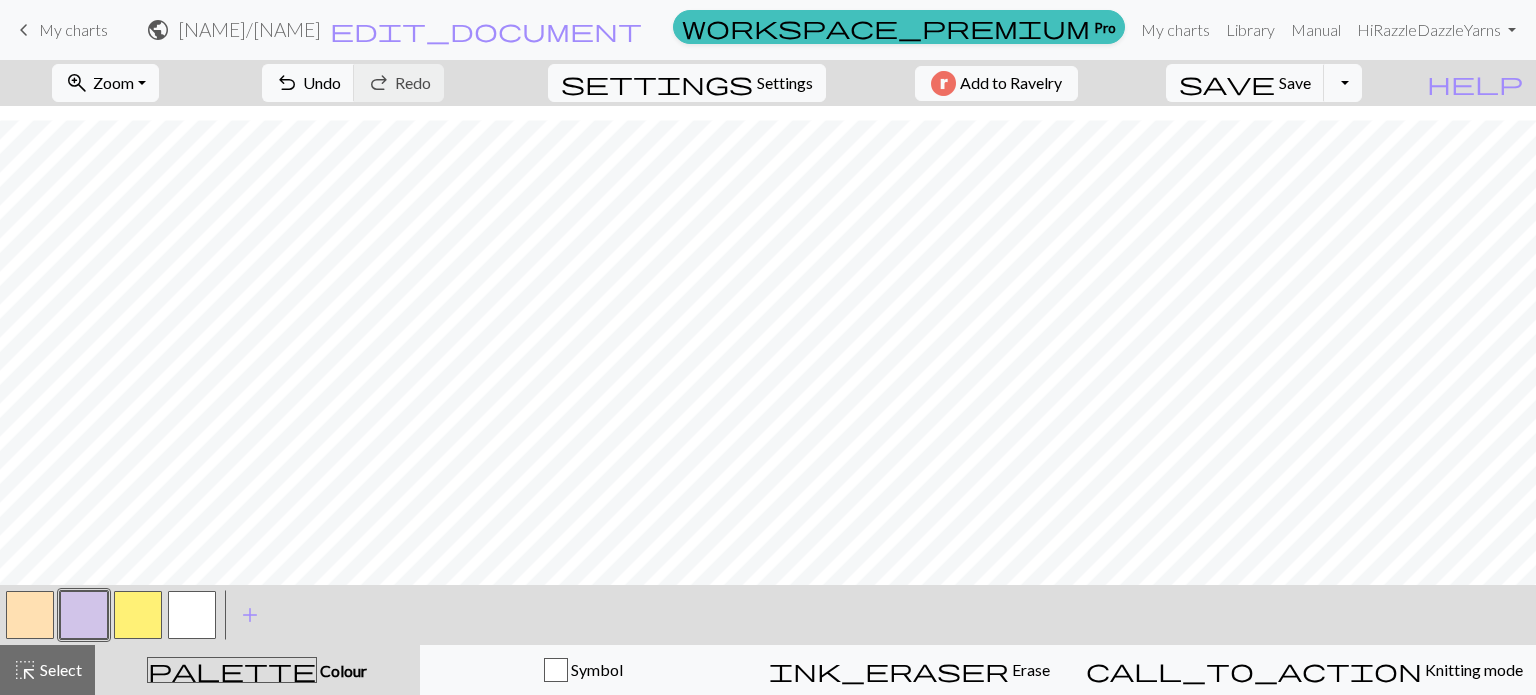 click at bounding box center (138, 615) 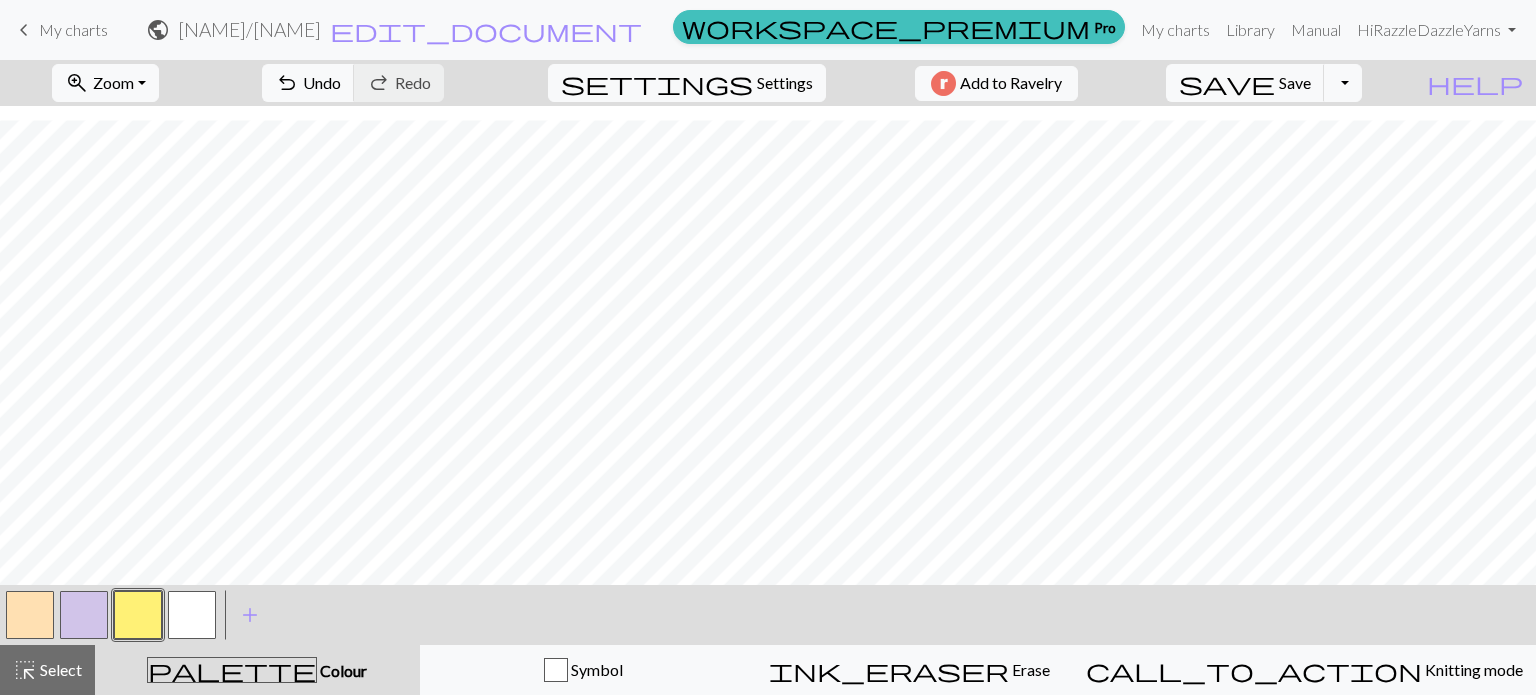 click at bounding box center [30, 615] 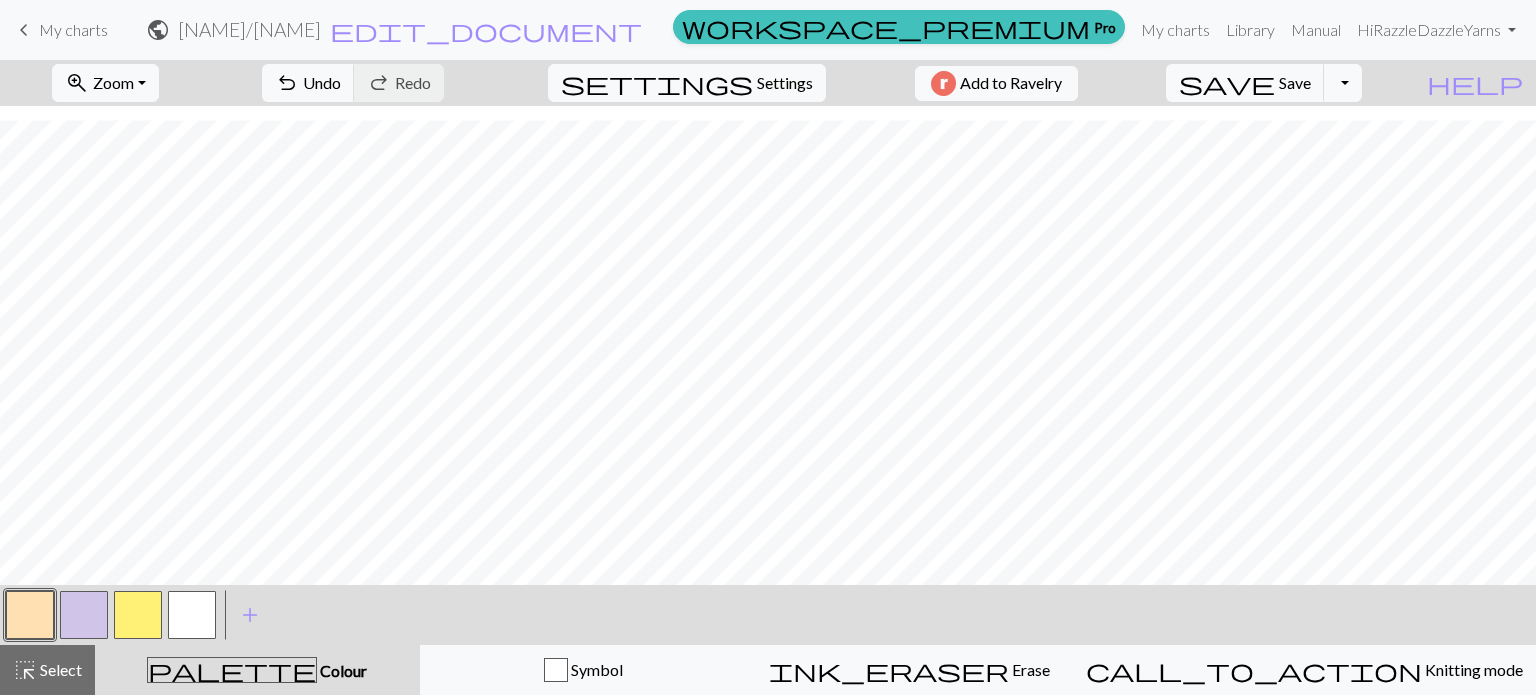 click at bounding box center (84, 615) 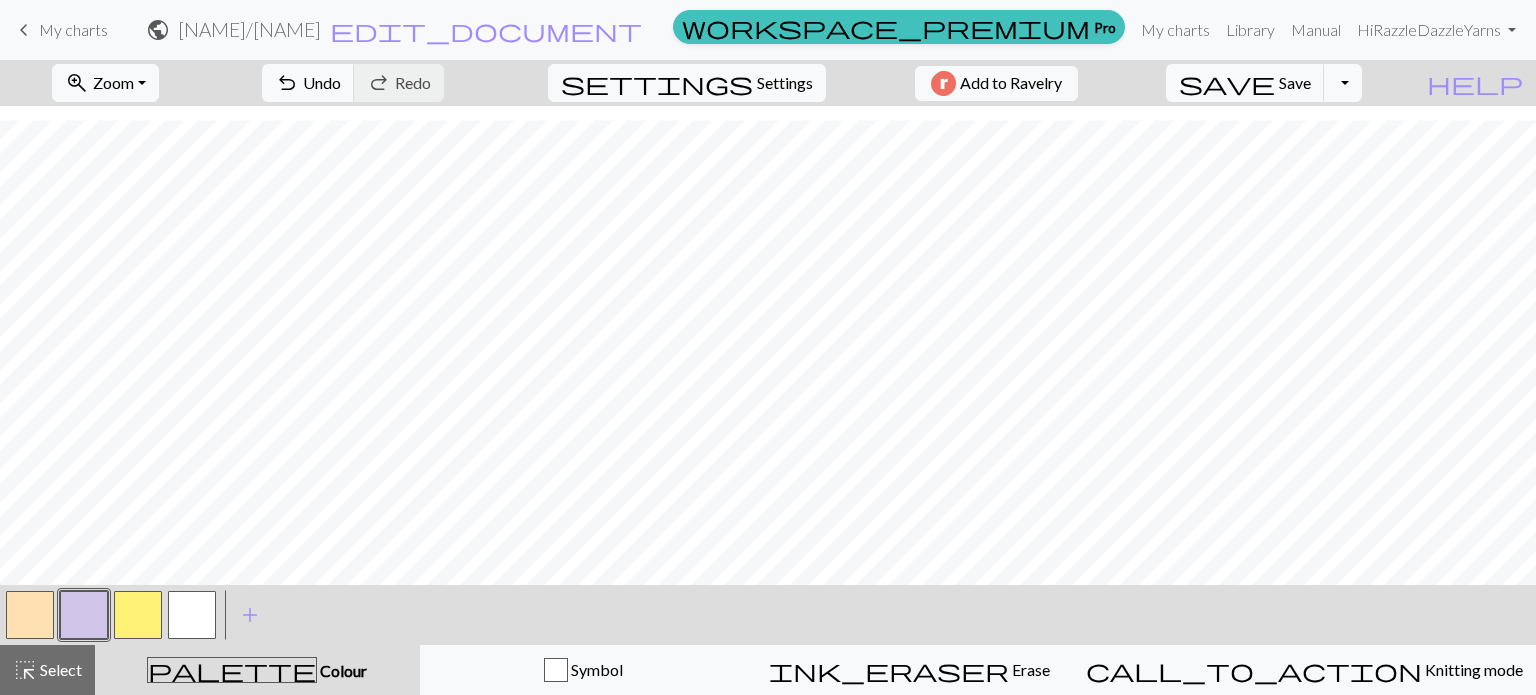 click at bounding box center [30, 615] 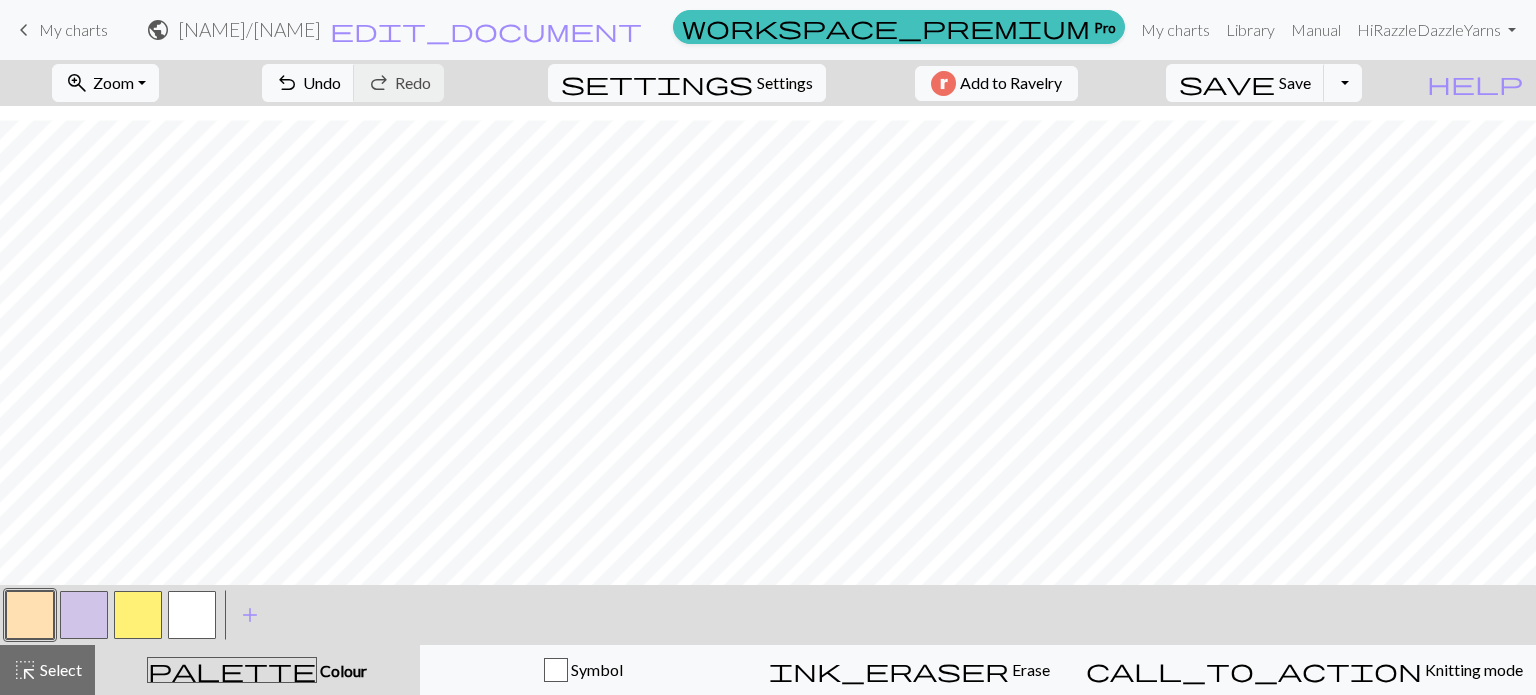 click at bounding box center (138, 615) 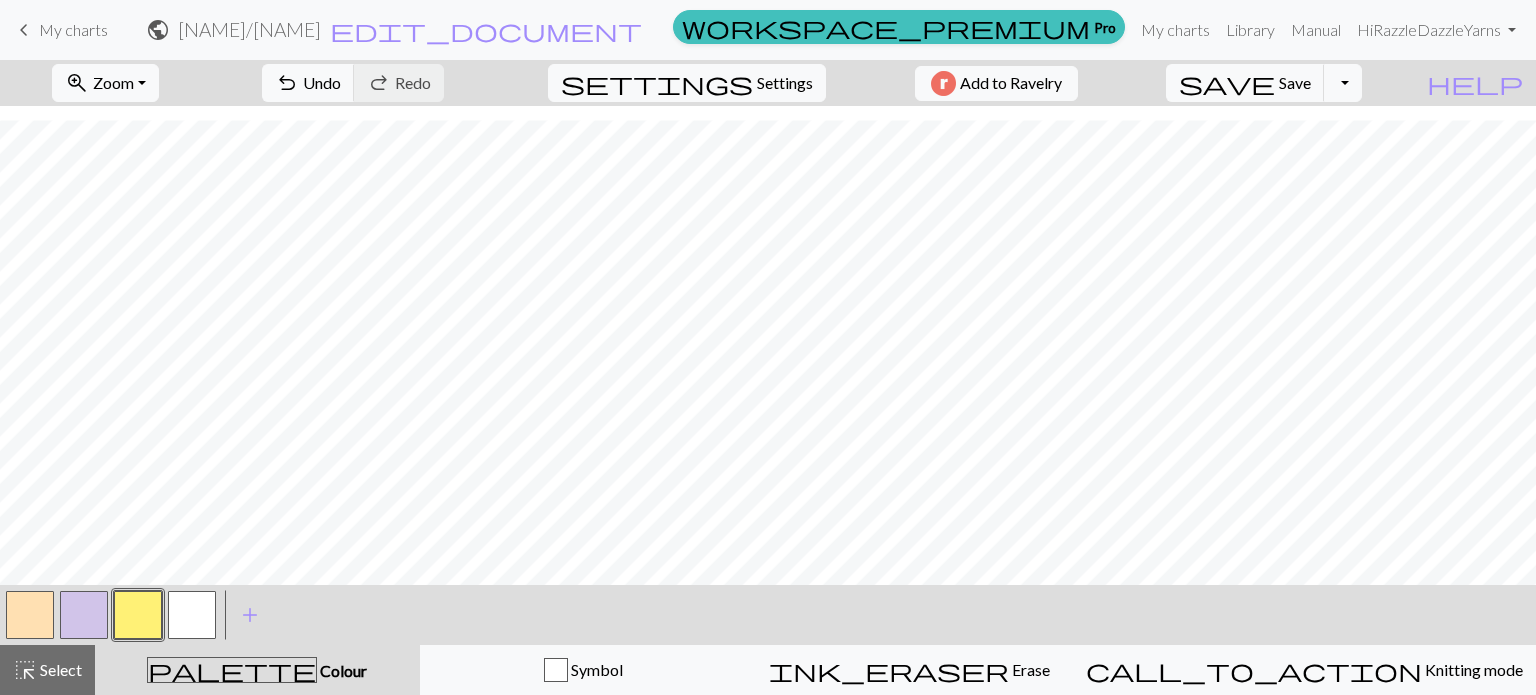 click at bounding box center [30, 615] 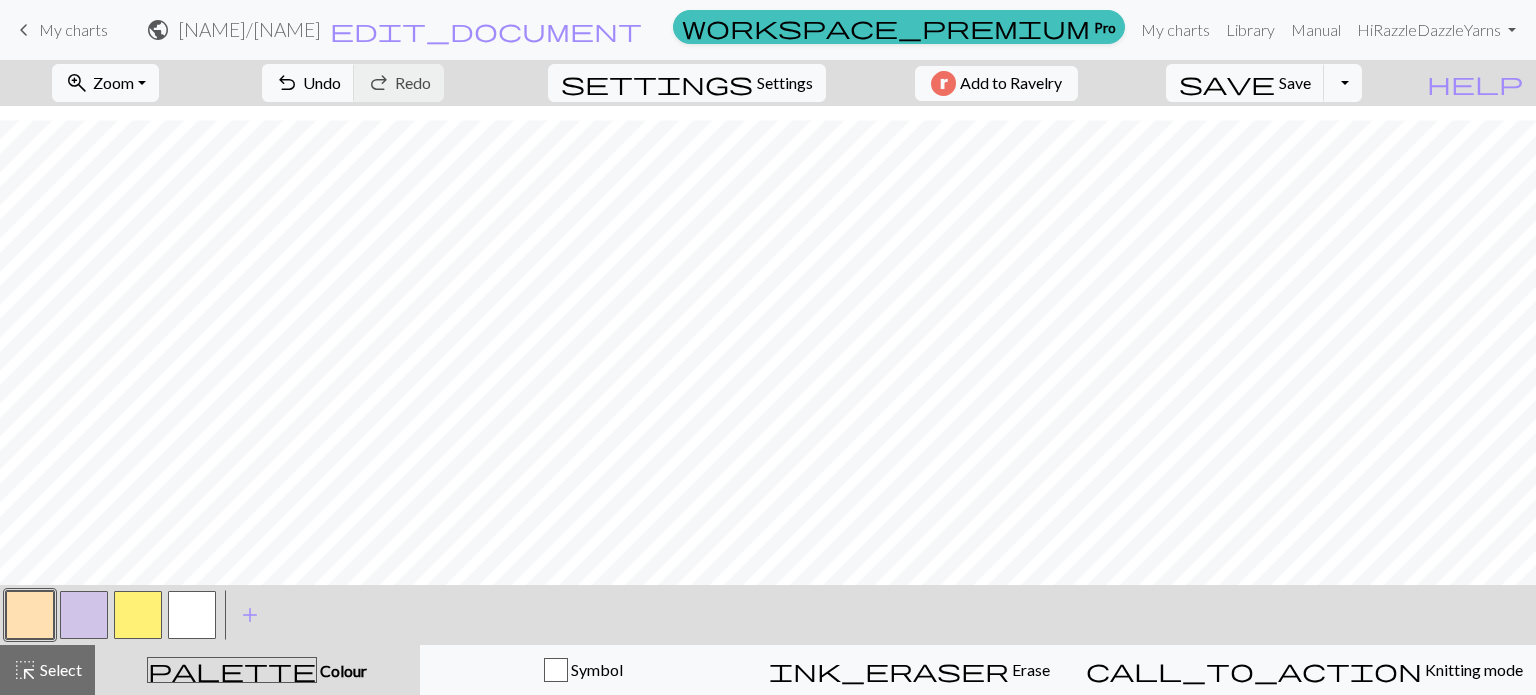 click at bounding box center (84, 615) 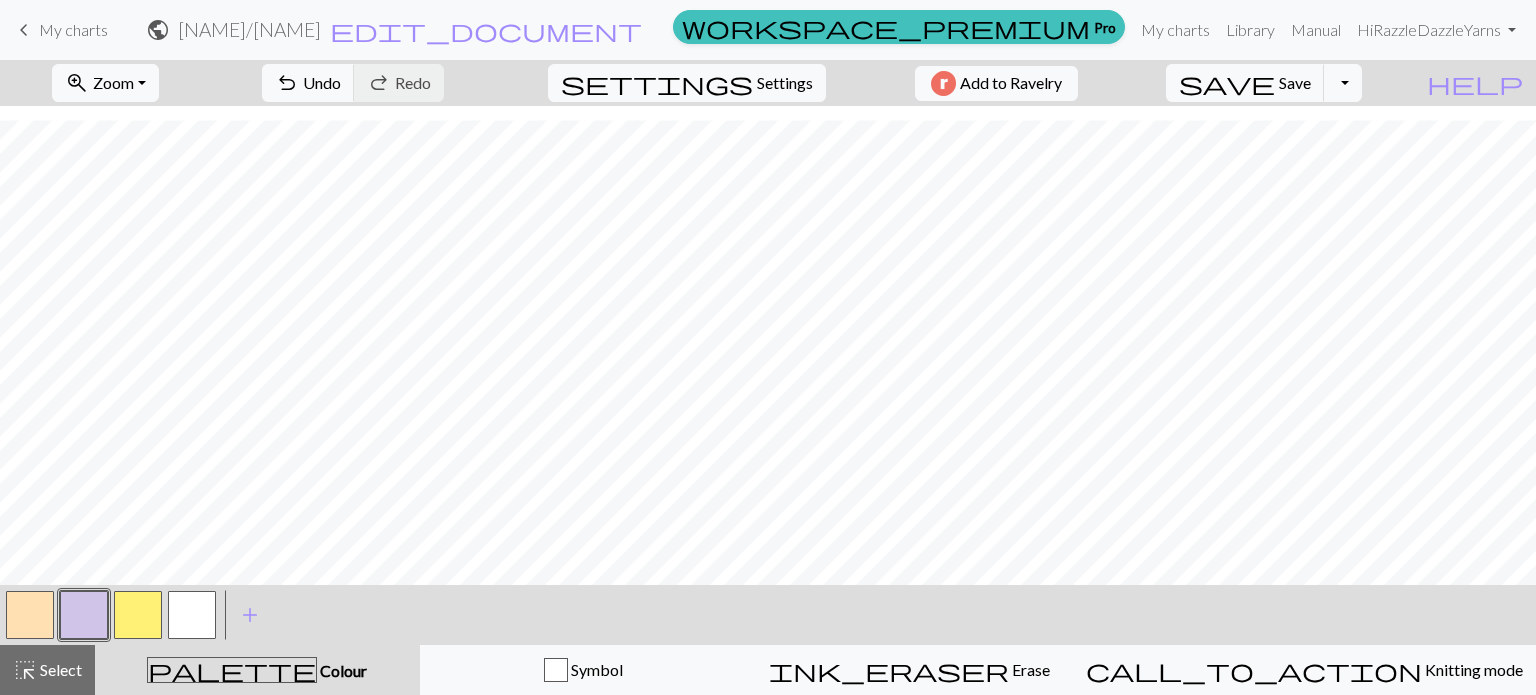click at bounding box center (138, 615) 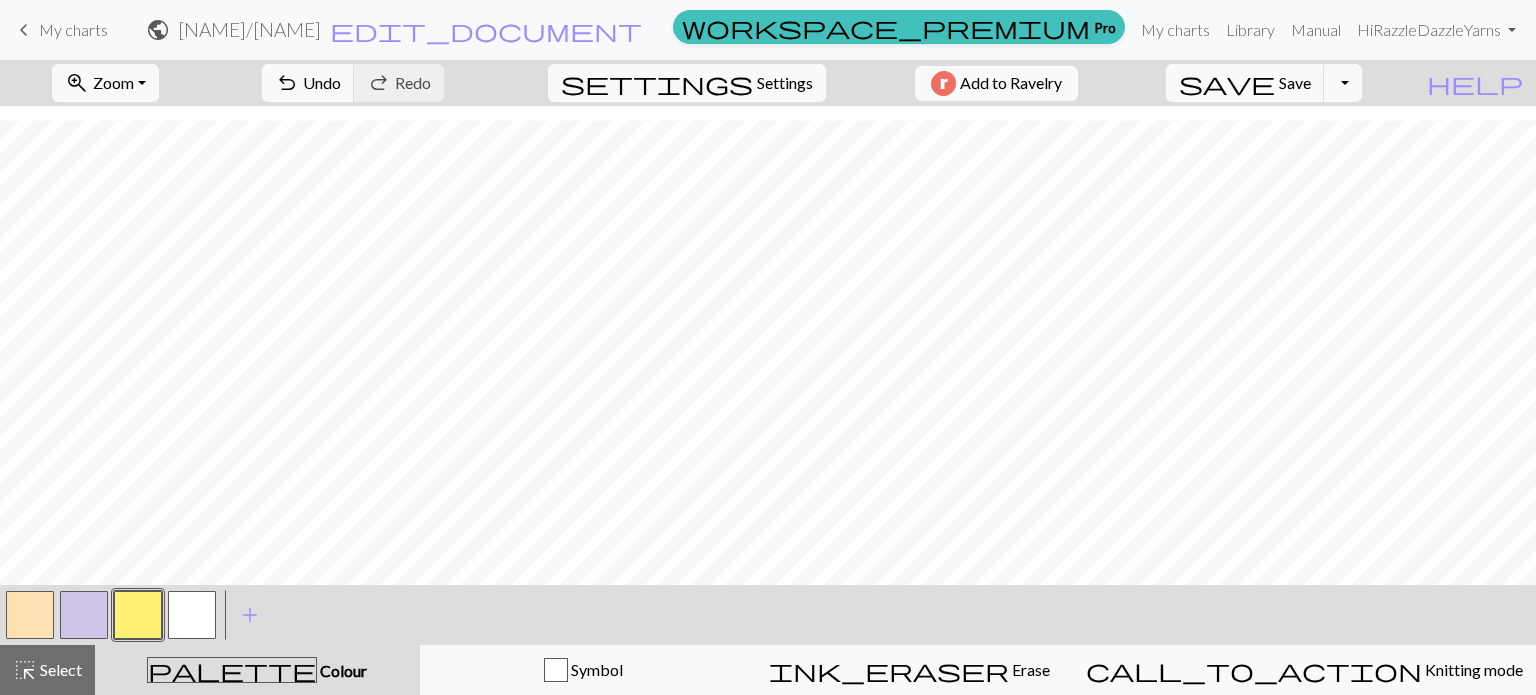 click at bounding box center [30, 615] 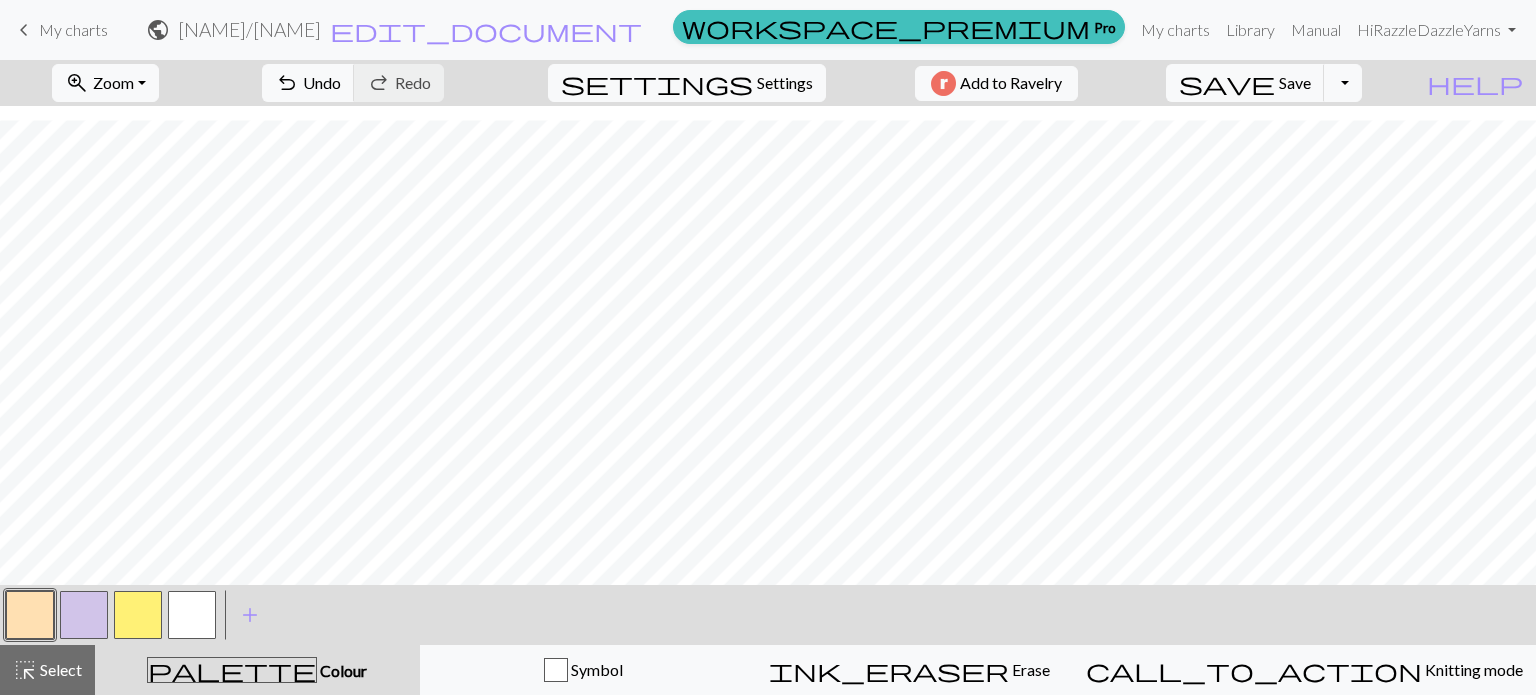 click at bounding box center (84, 615) 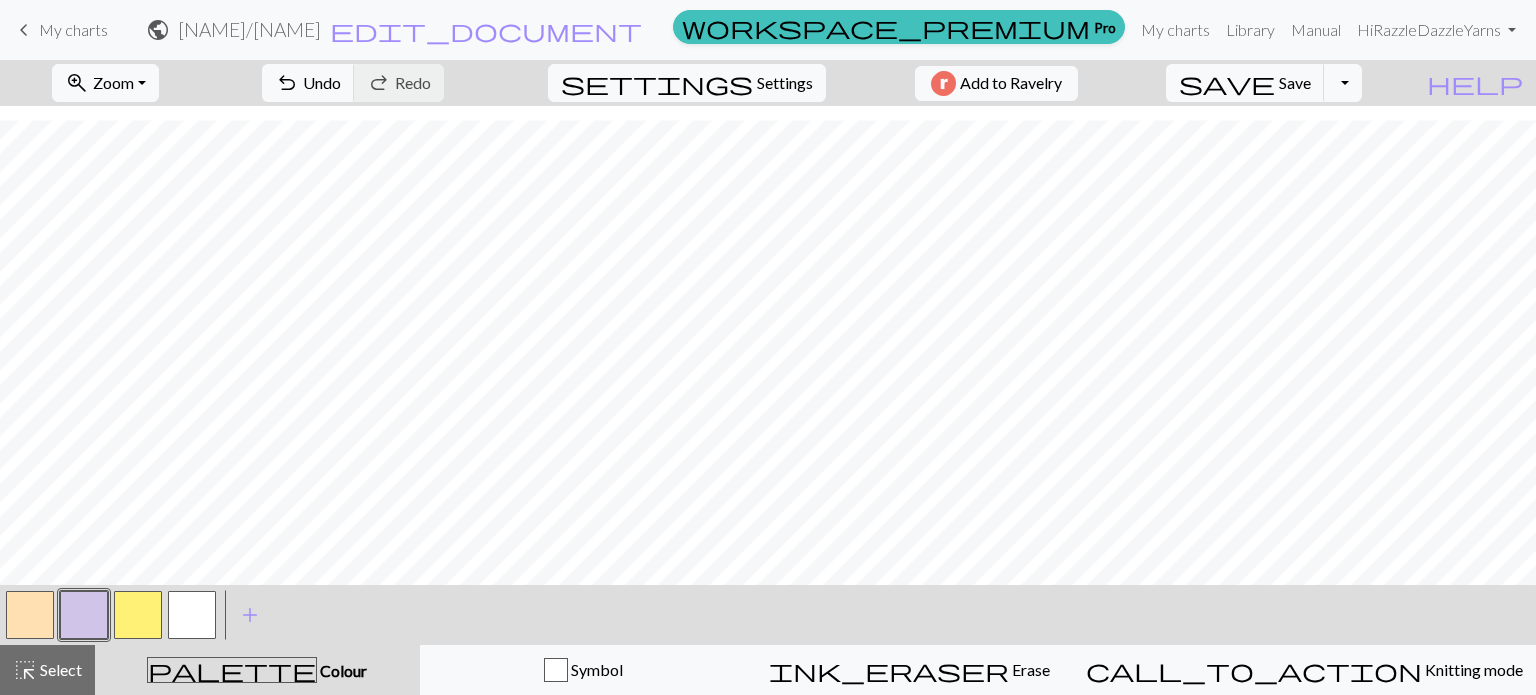 click on "zoom_in Zoom Zoom Fit all Fit width Fit height 50% 100% 150% 200% undo Undo Undo redo Redo Redo settings  Settings    Add to Ravelry save Save Save Toggle Dropdown file_copy  Save a copy save_alt  Download help Show me around < > add Add a  colour highlight_alt   Select   Select palette   Colour   Colour   Symbol ink_eraser   Erase   Erase call_to_action   Knitting mode   Knitting mode" at bounding box center (768, 377) 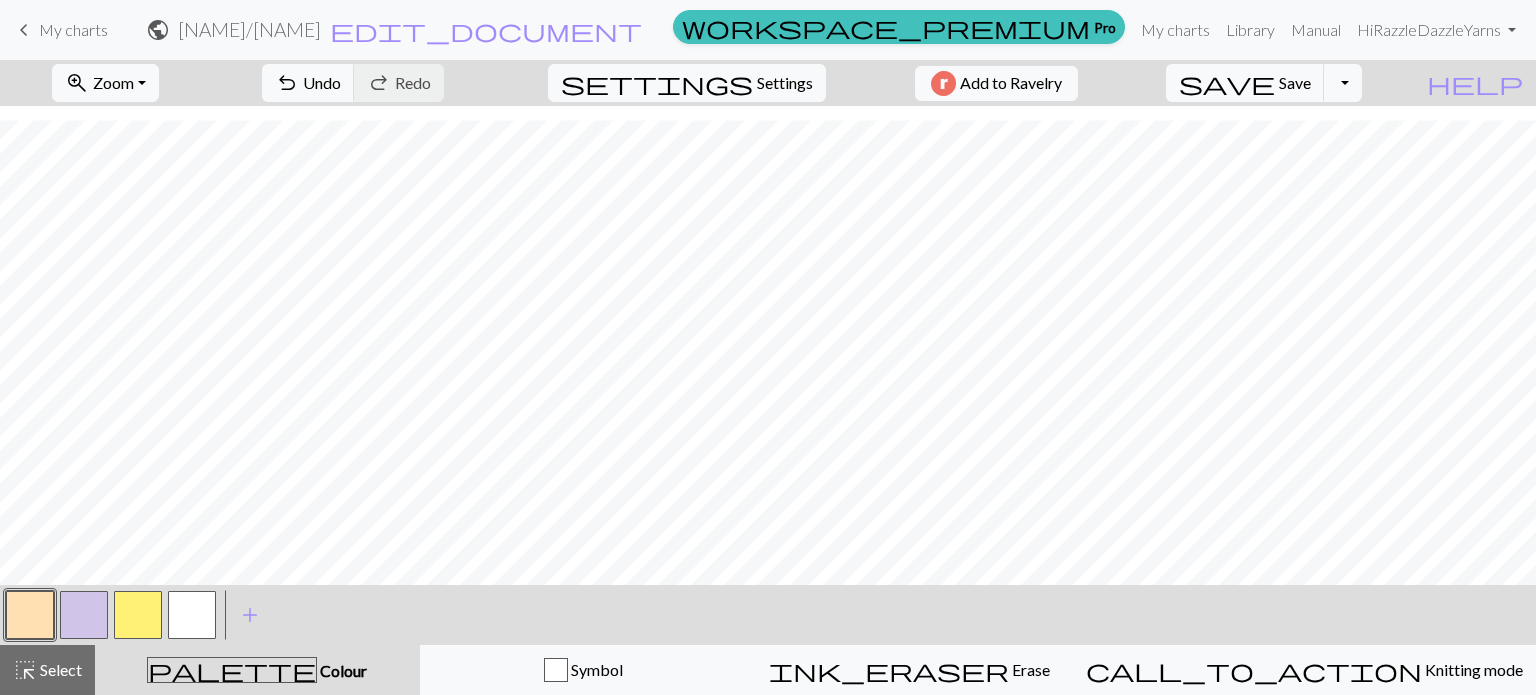 click at bounding box center [138, 615] 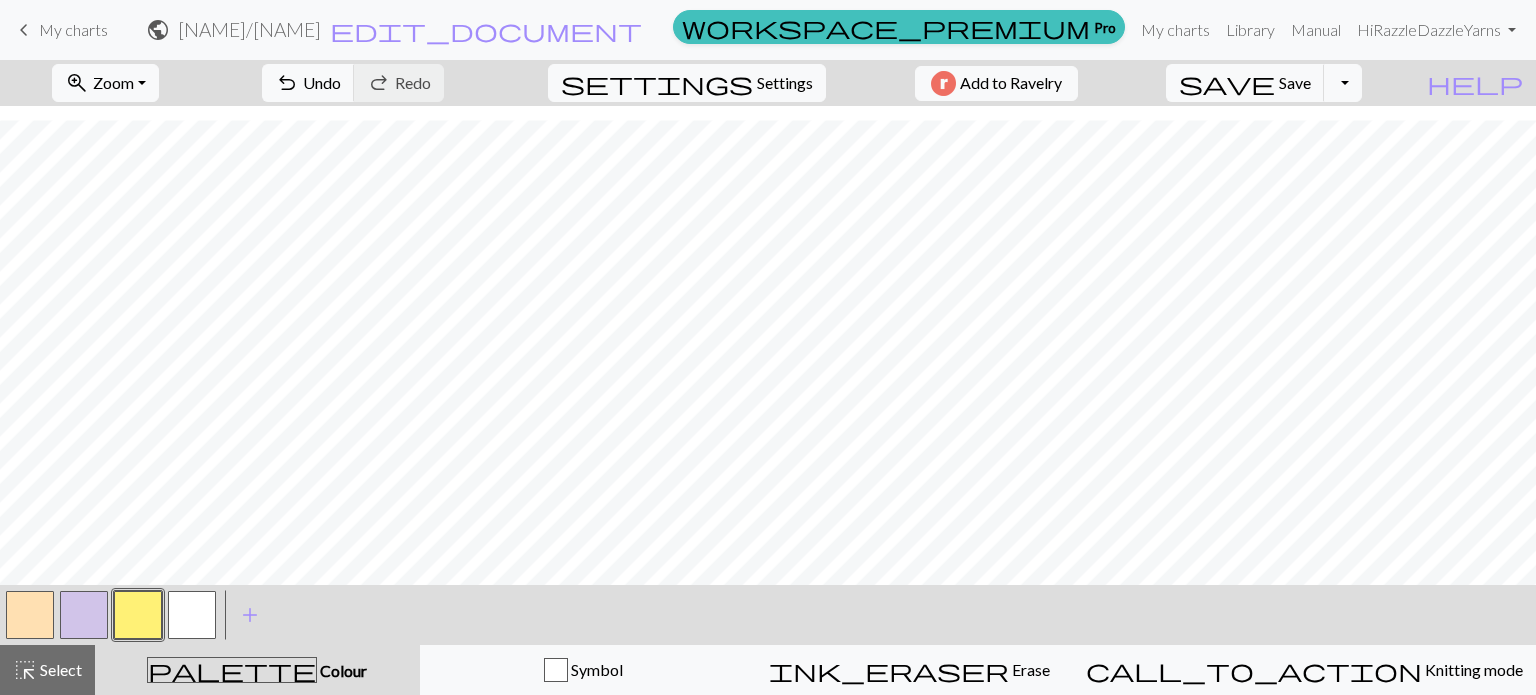click on "zoom_in Zoom Zoom Fit all Fit width Fit height 50% 100% 150% 200% undo Undo Undo redo Redo Redo settings  Settings    Add to Ravelry save Save Save Toggle Dropdown file_copy  Save a copy save_alt  Download help Show me around < > add Add a  colour highlight_alt   Select   Select palette   Colour   Colour   Symbol ink_eraser   Erase   Erase call_to_action   Knitting mode   Knitting mode" at bounding box center (768, 377) 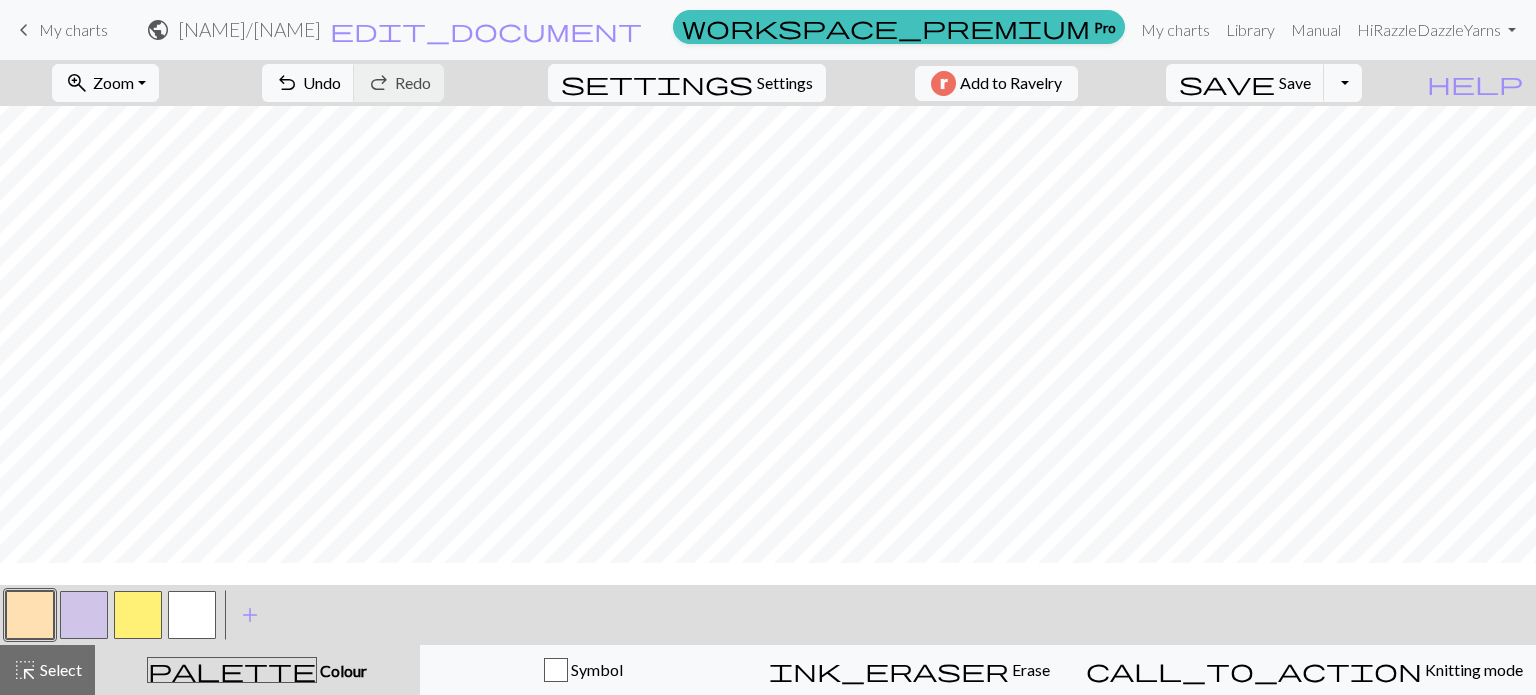 scroll, scrollTop: 0, scrollLeft: 0, axis: both 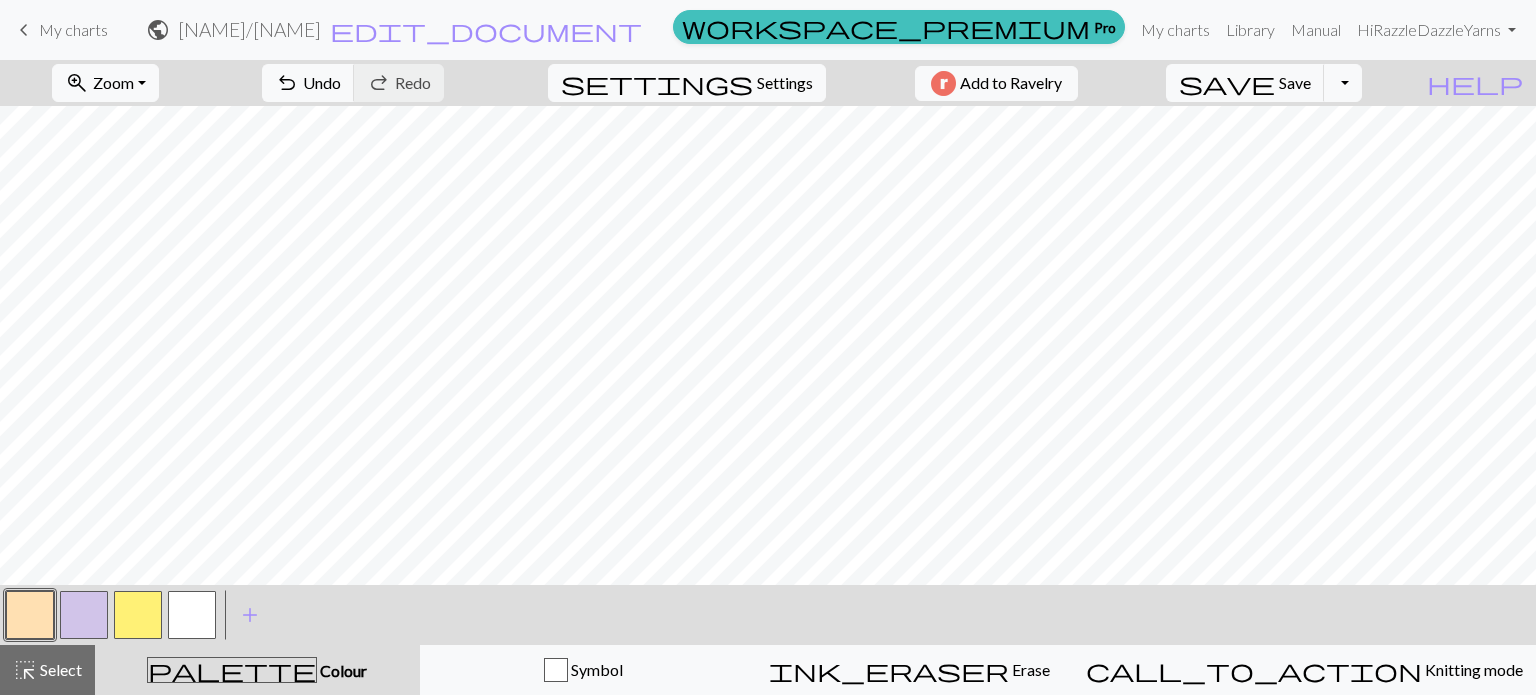 click at bounding box center (30, 615) 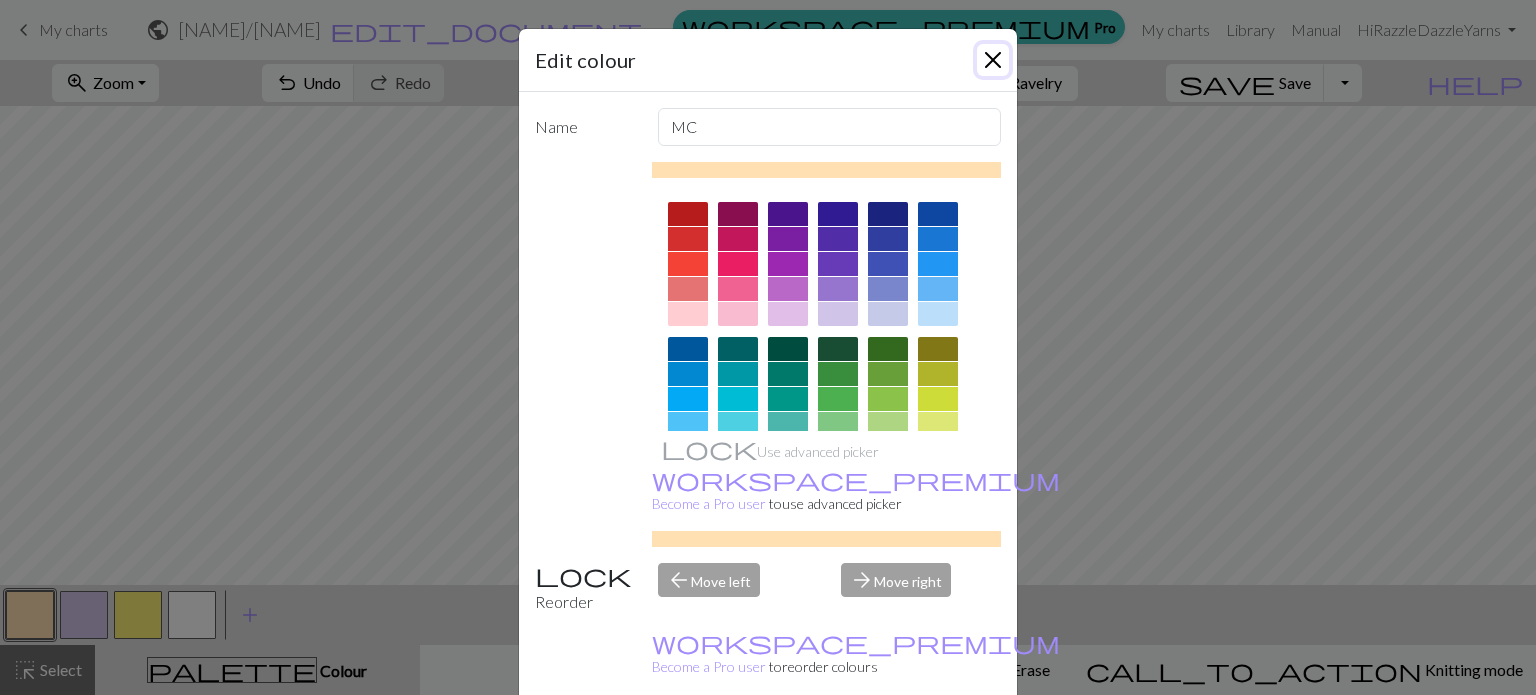 click at bounding box center (993, 60) 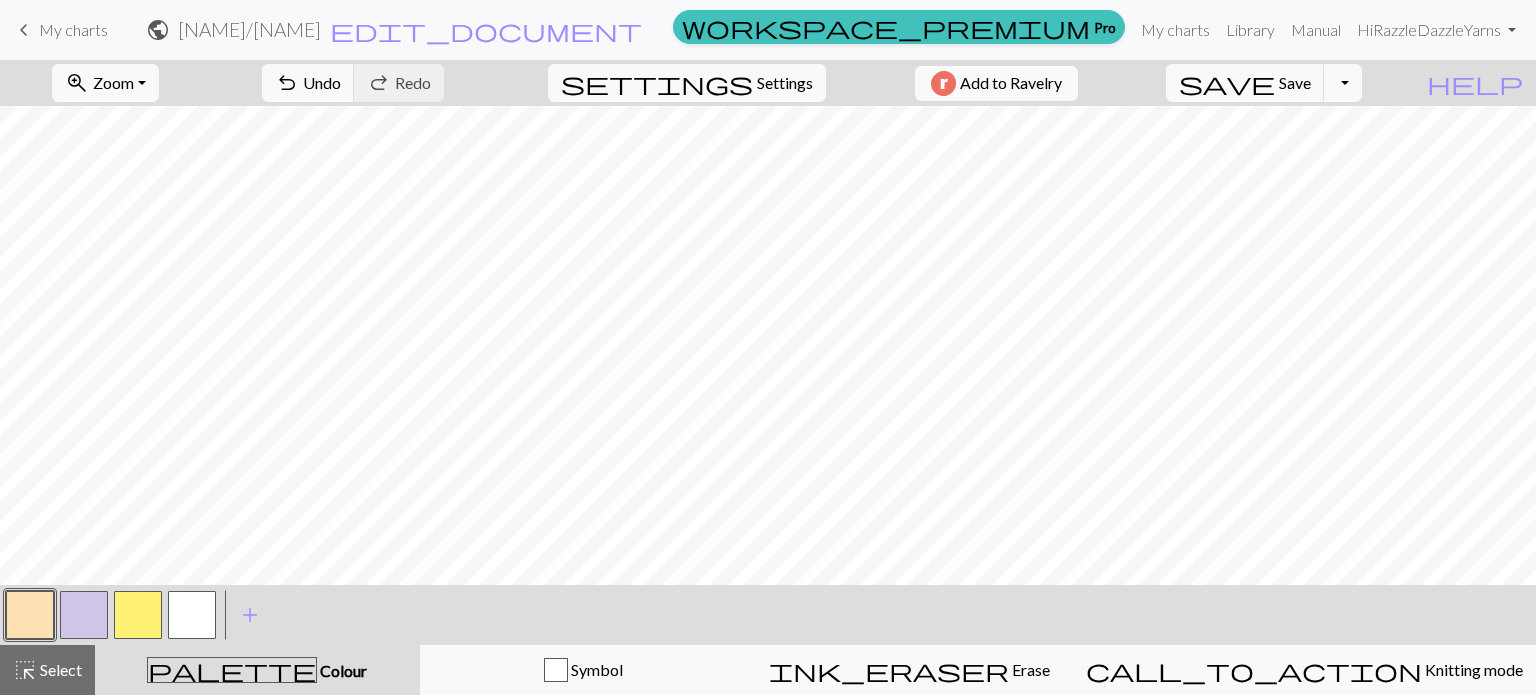 click at bounding box center [84, 615] 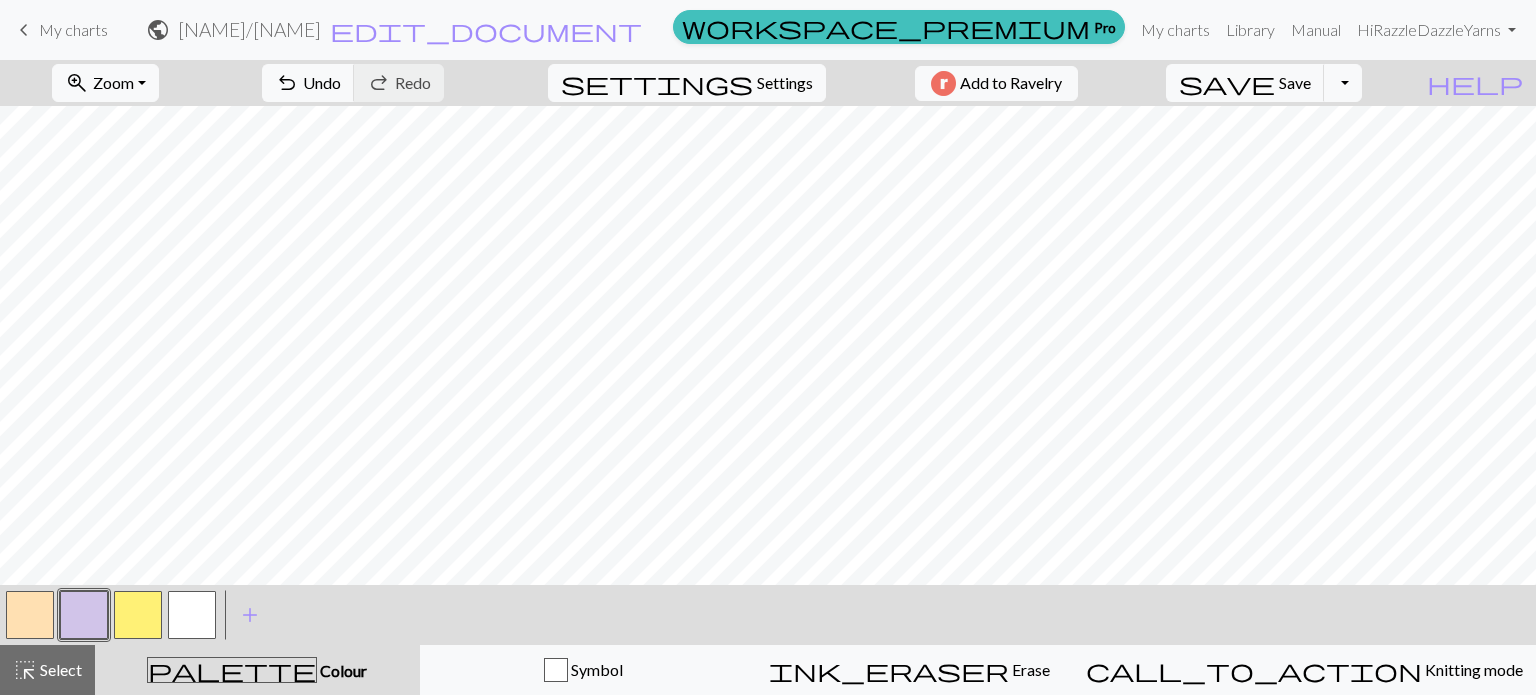 click at bounding box center [30, 615] 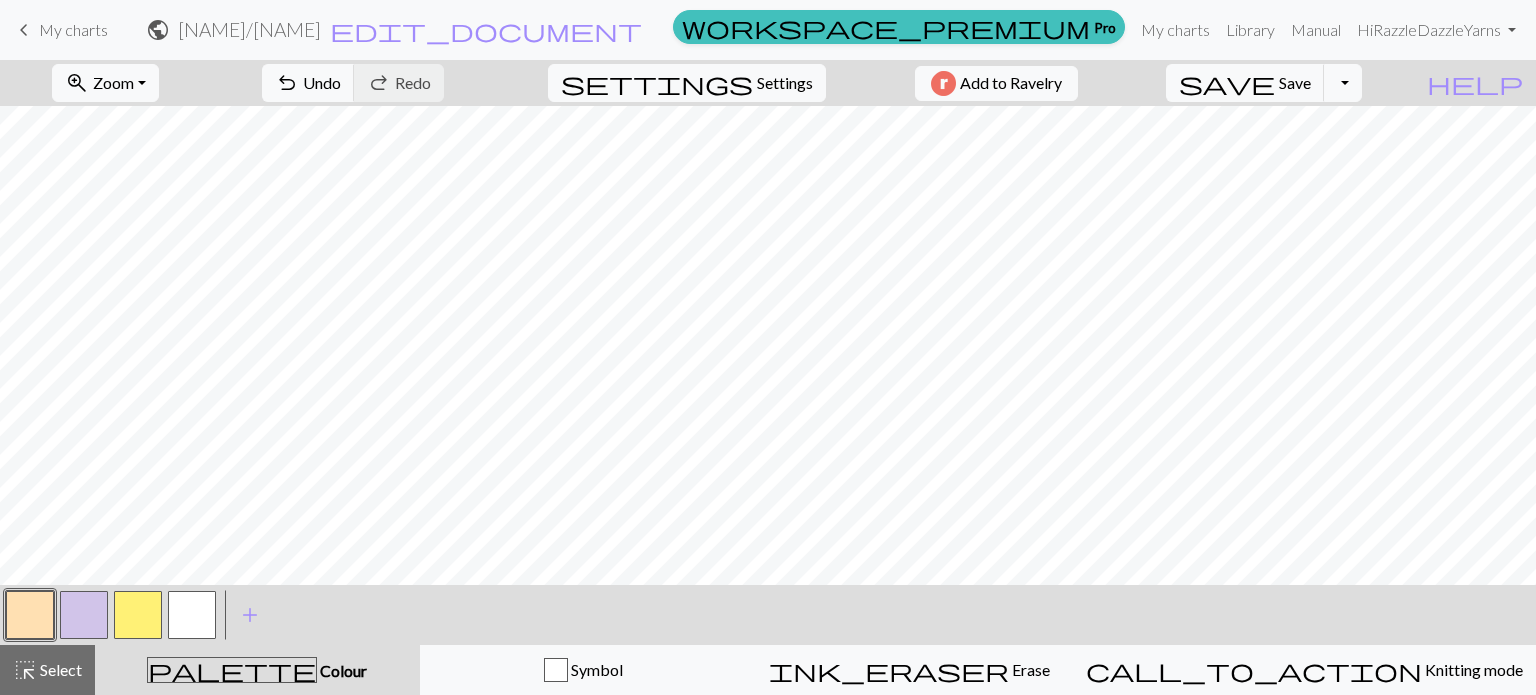 click at bounding box center [138, 615] 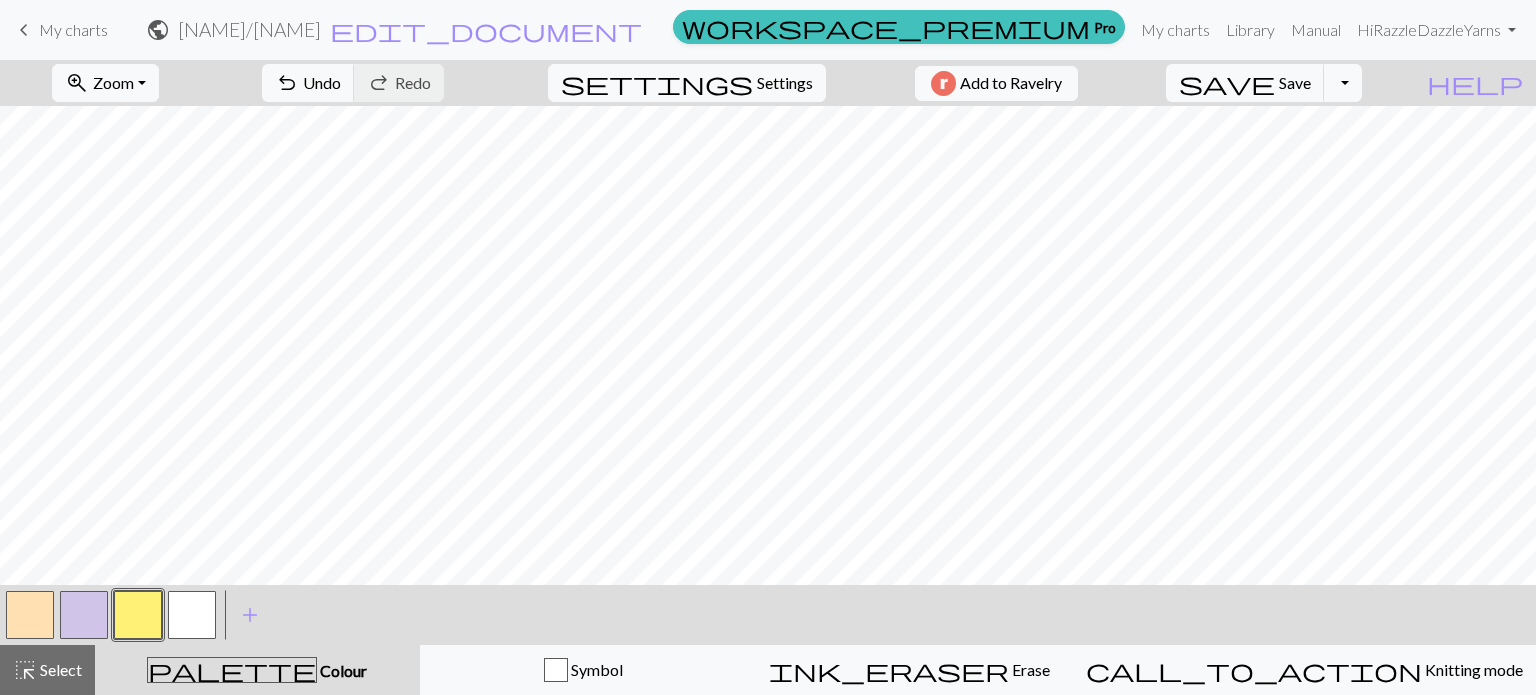 click at bounding box center (84, 615) 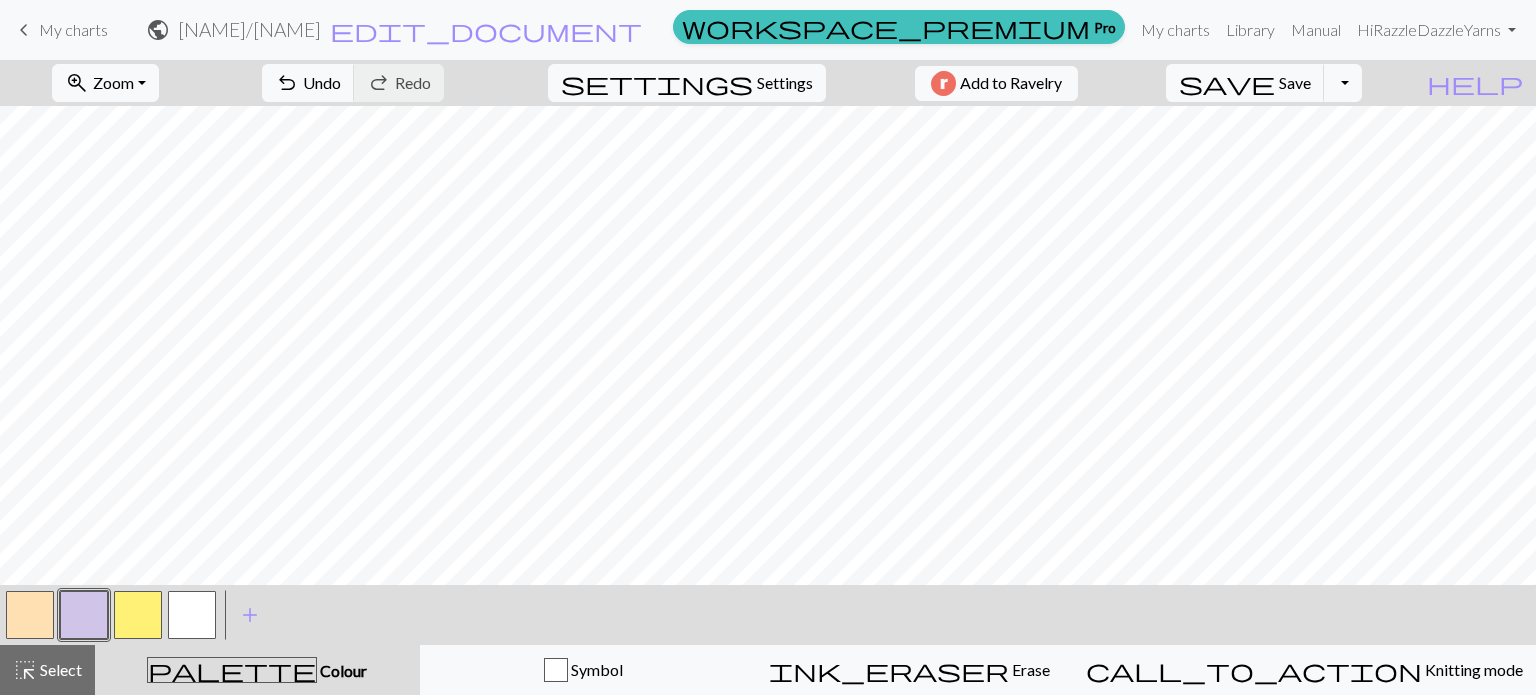 scroll, scrollTop: 85, scrollLeft: 0, axis: vertical 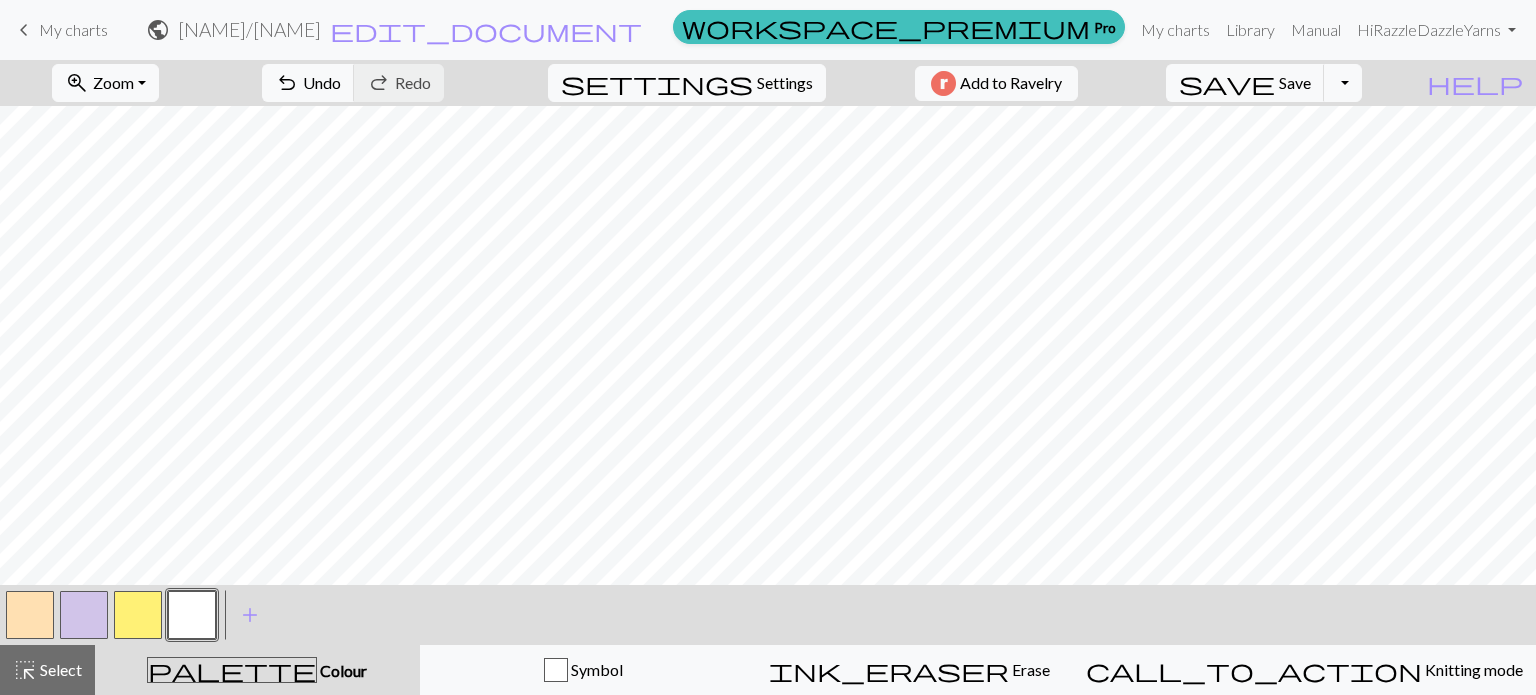 click at bounding box center [30, 615] 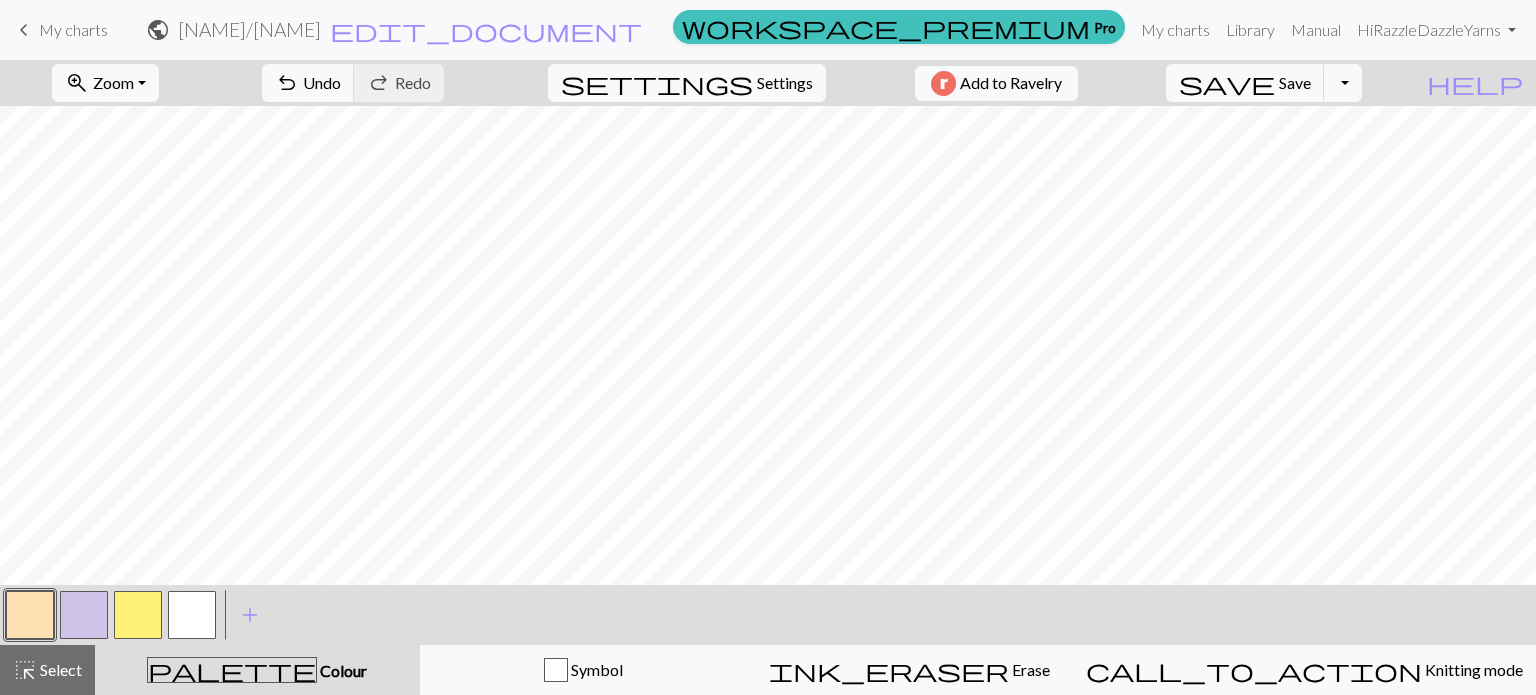 click at bounding box center (192, 615) 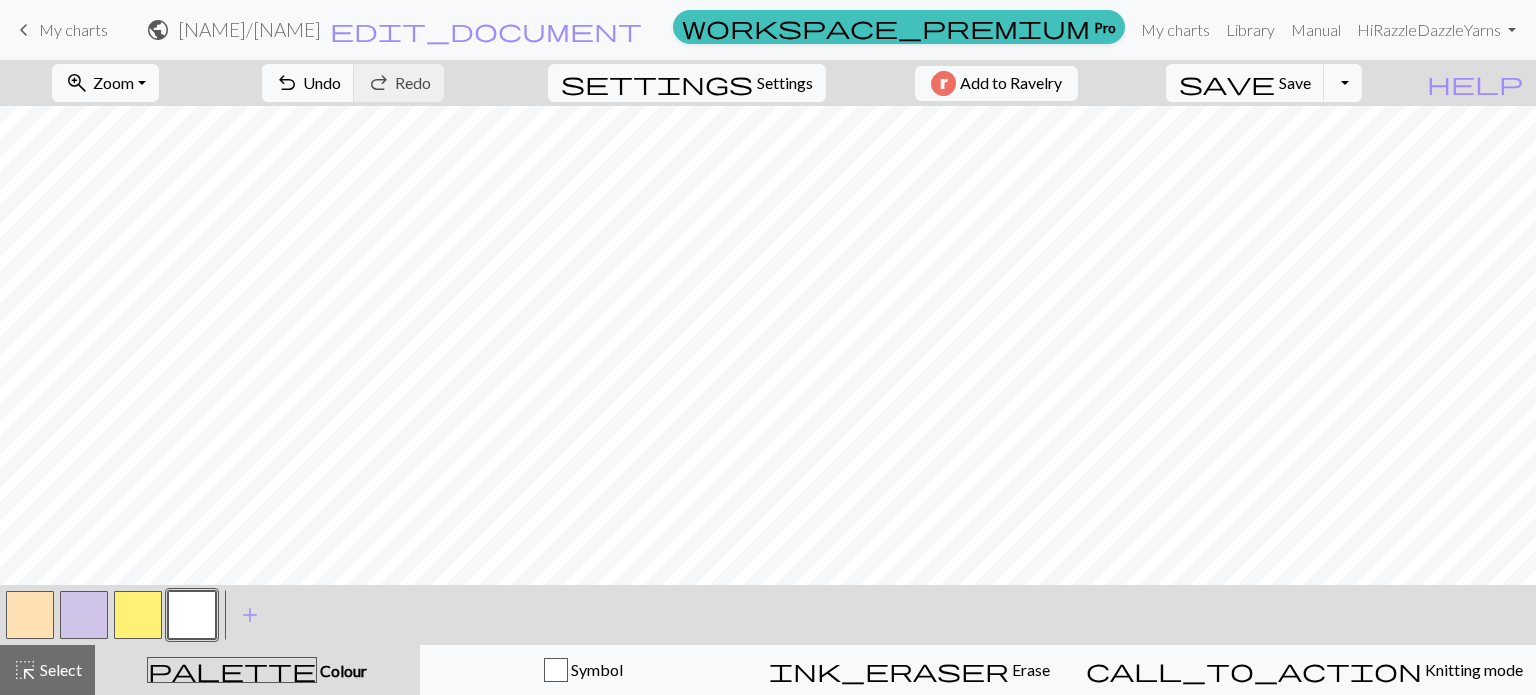 click at bounding box center (30, 615) 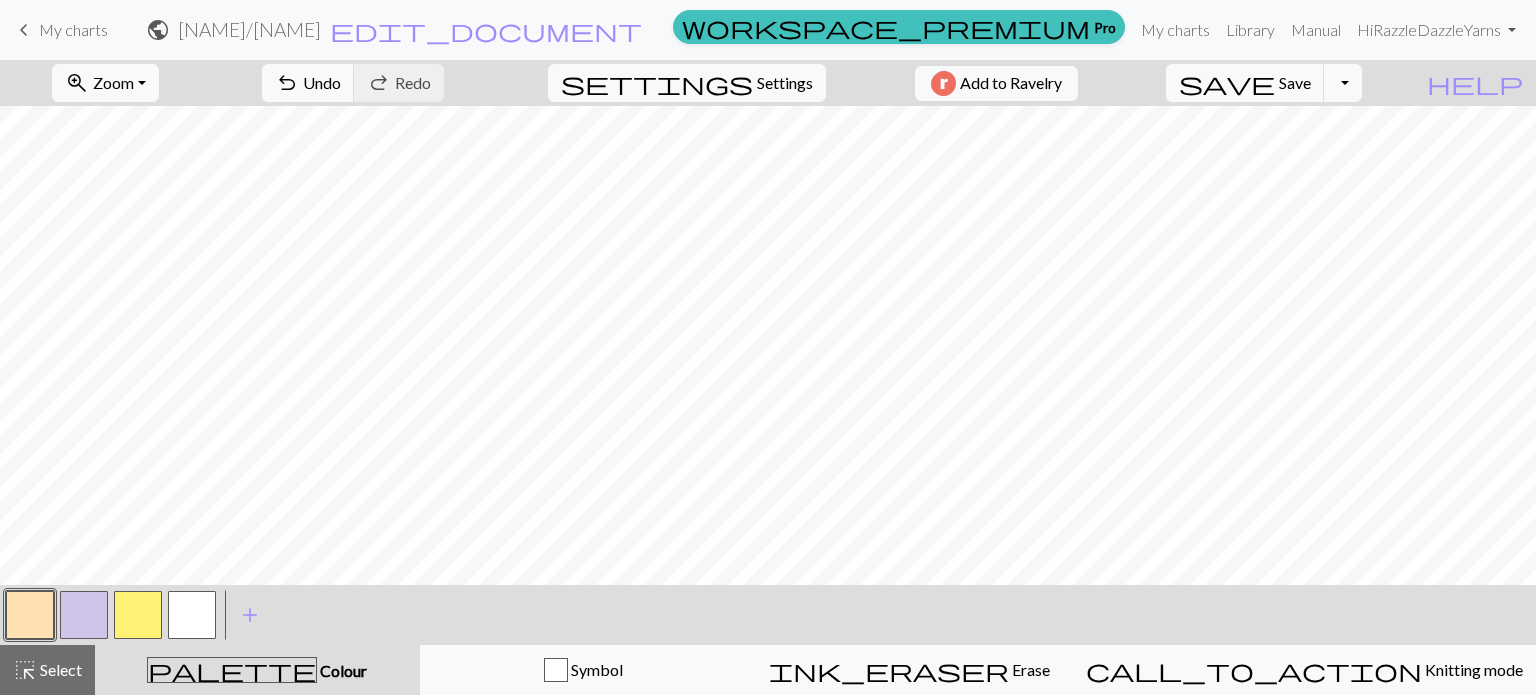 click on "< > add Add a  colour" at bounding box center (768, 615) 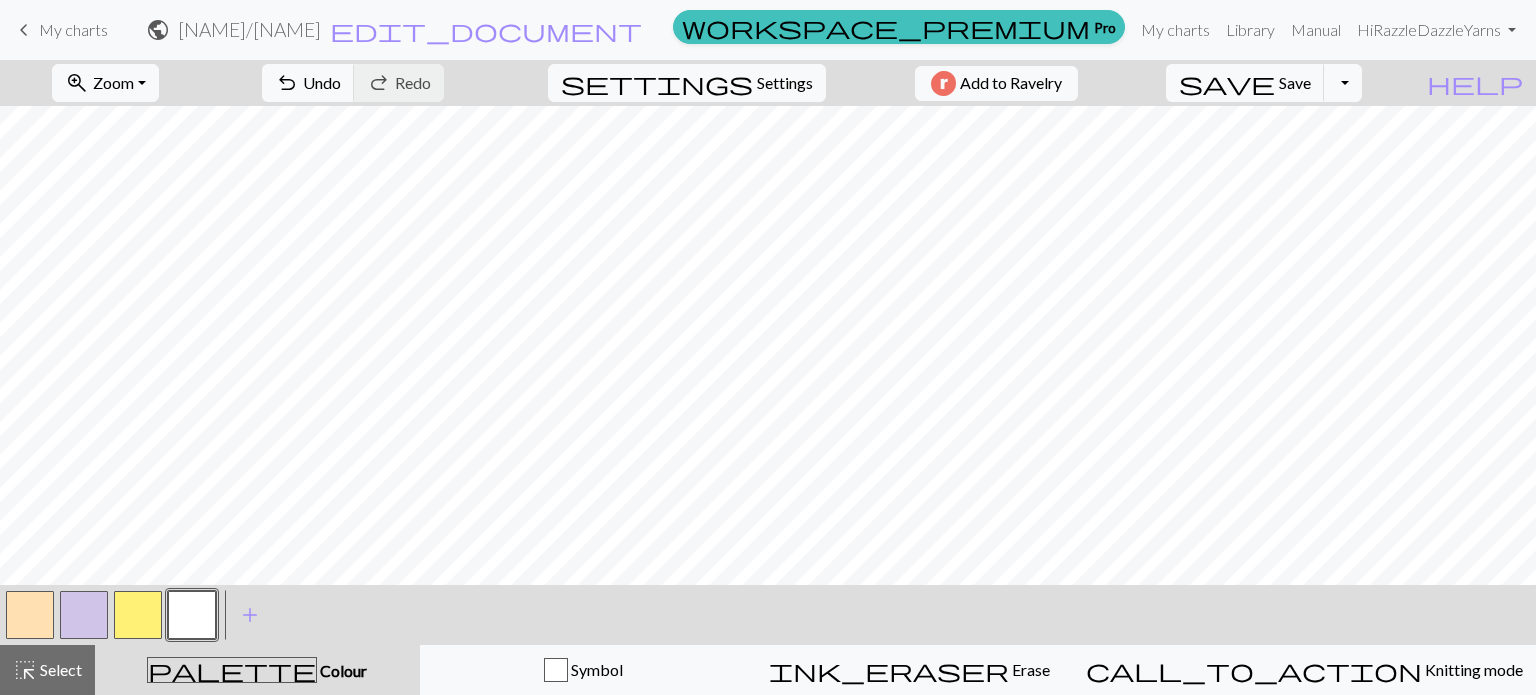 click at bounding box center [30, 615] 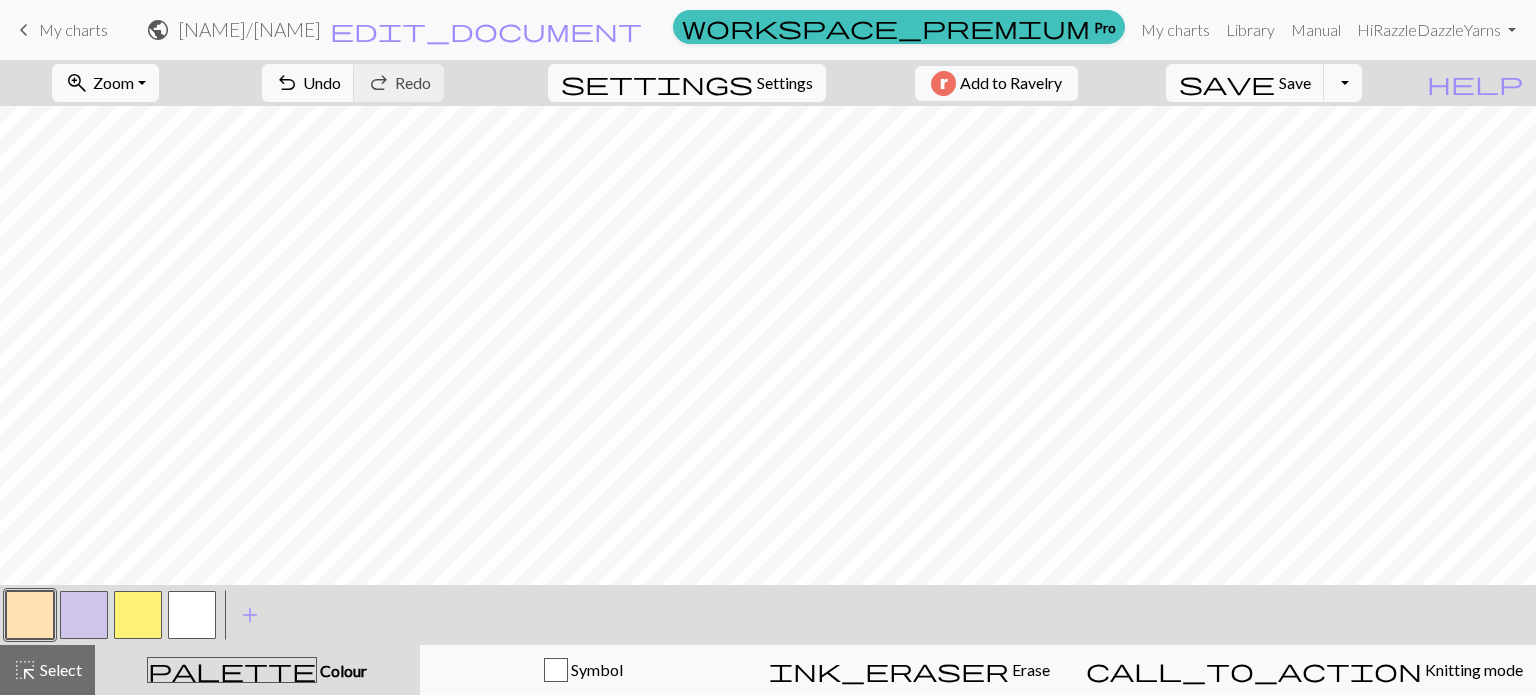 click at bounding box center (138, 615) 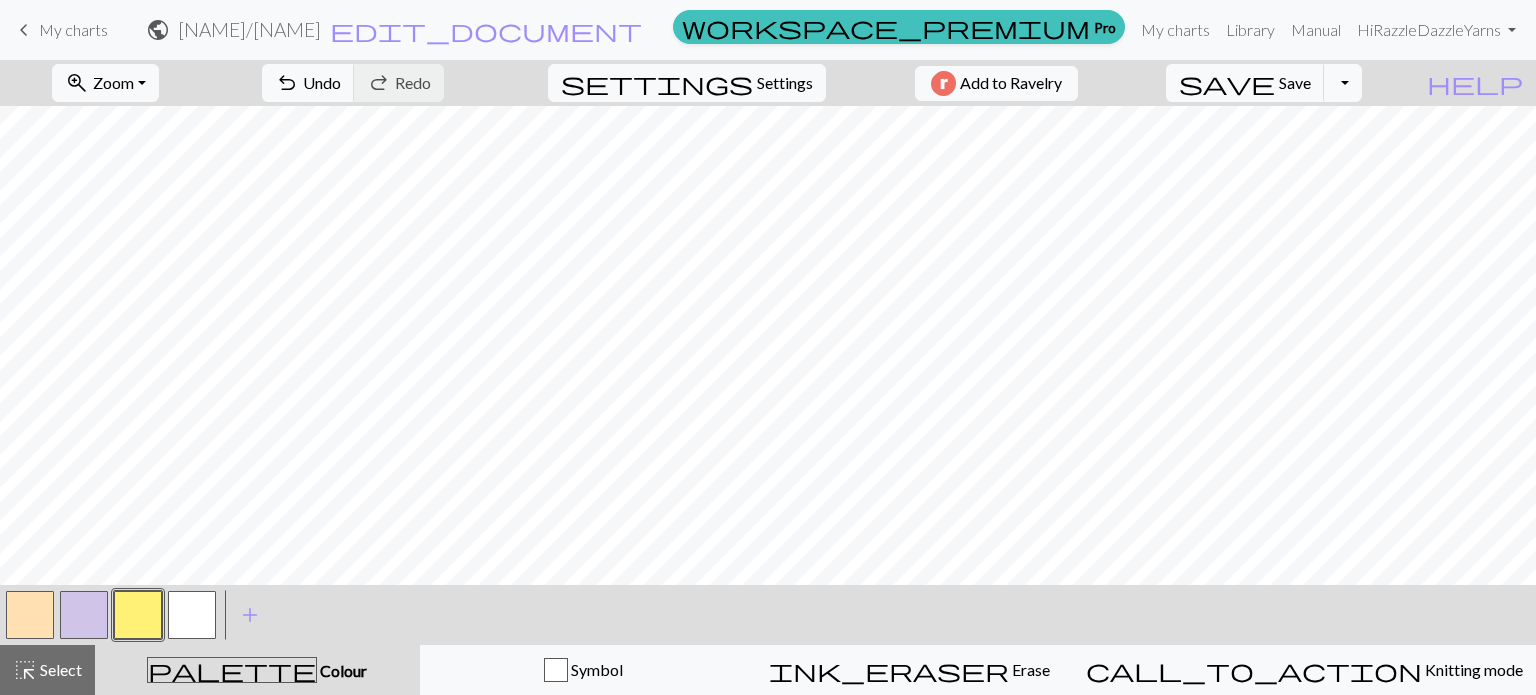 click at bounding box center (192, 615) 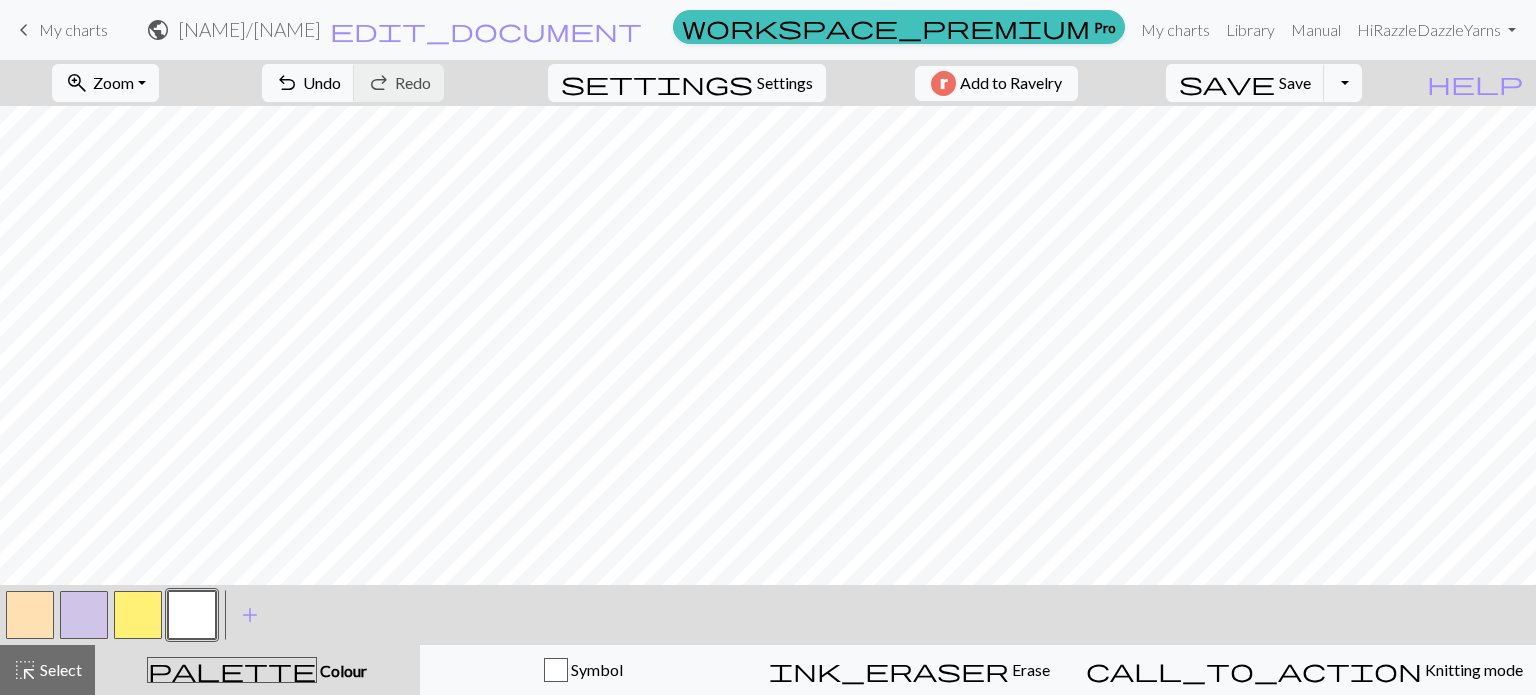 click at bounding box center [30, 615] 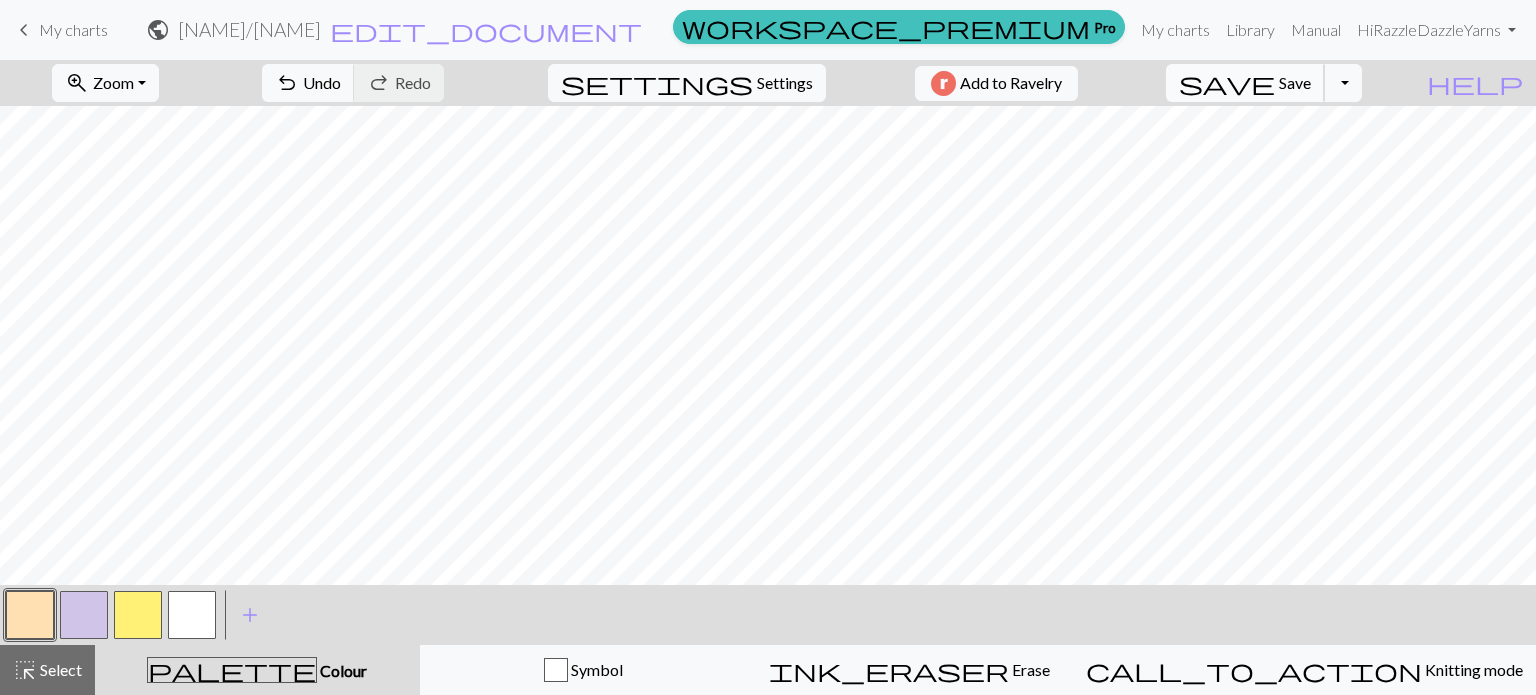 click on "Save" at bounding box center (1295, 82) 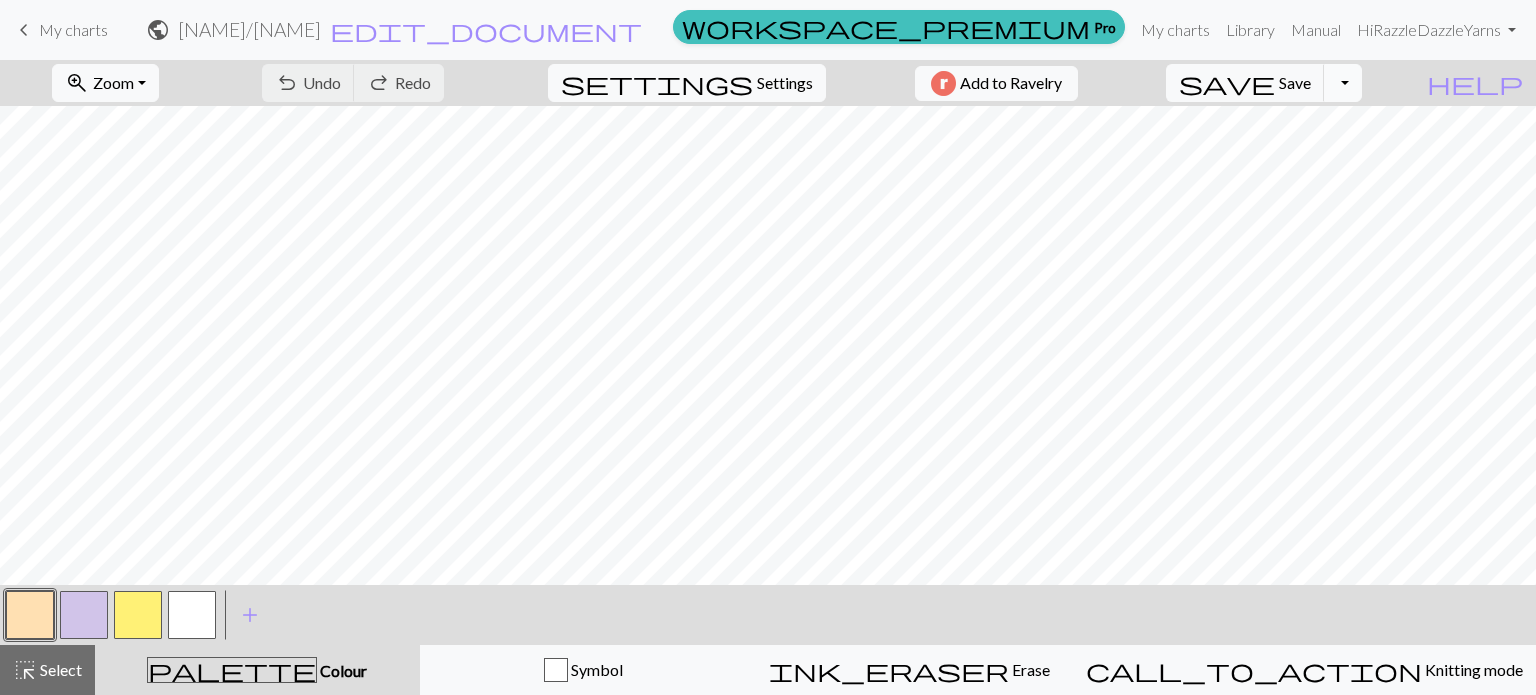 click on "Toggle Dropdown" at bounding box center [1343, 83] 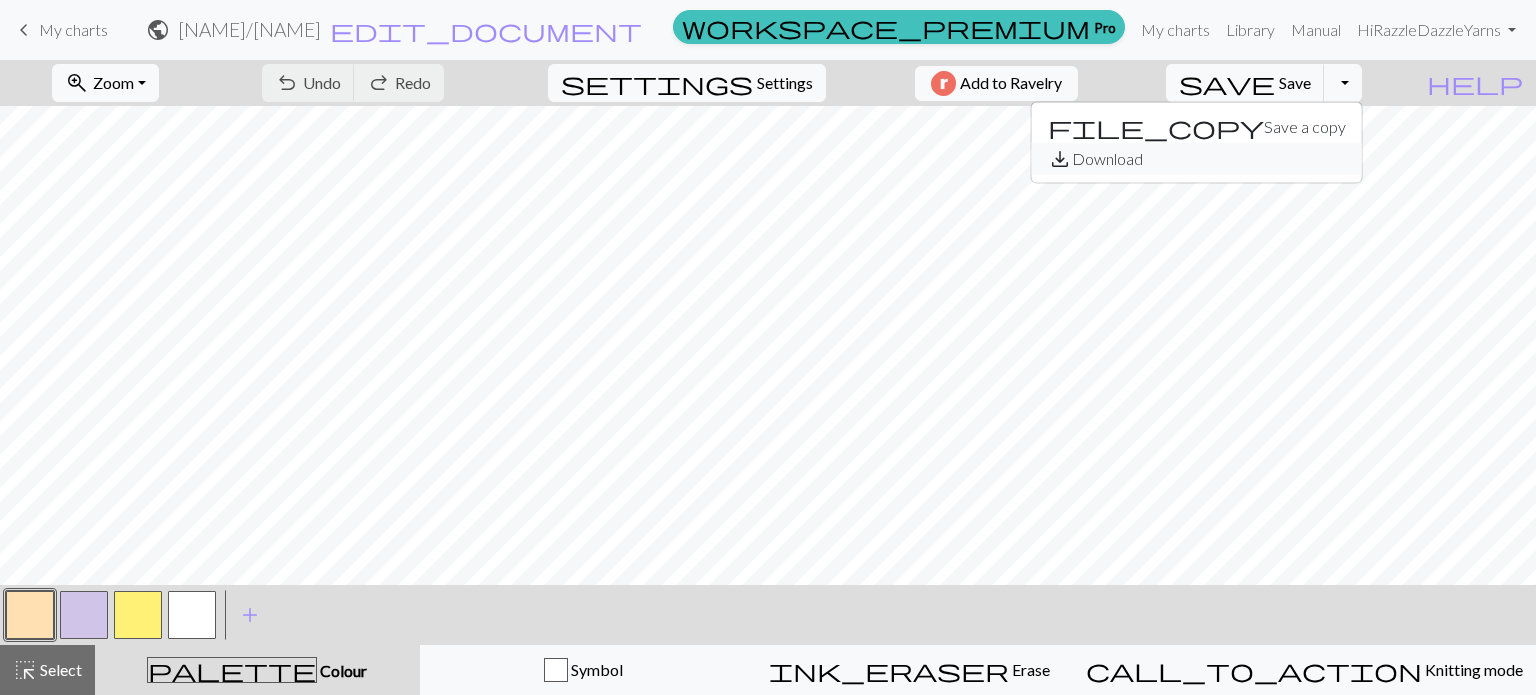 click on "save_alt  Download" at bounding box center [1197, 159] 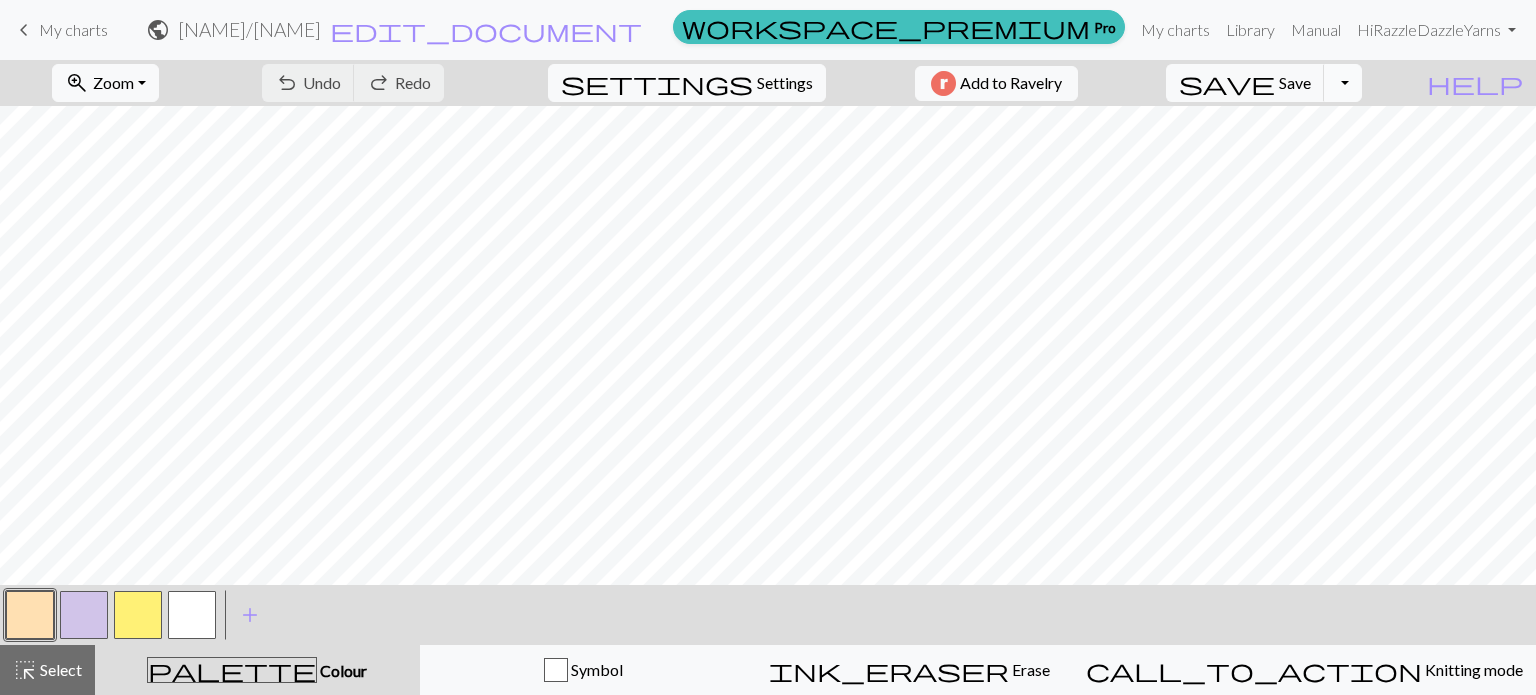 click on "Toggle Dropdown" at bounding box center (1343, 83) 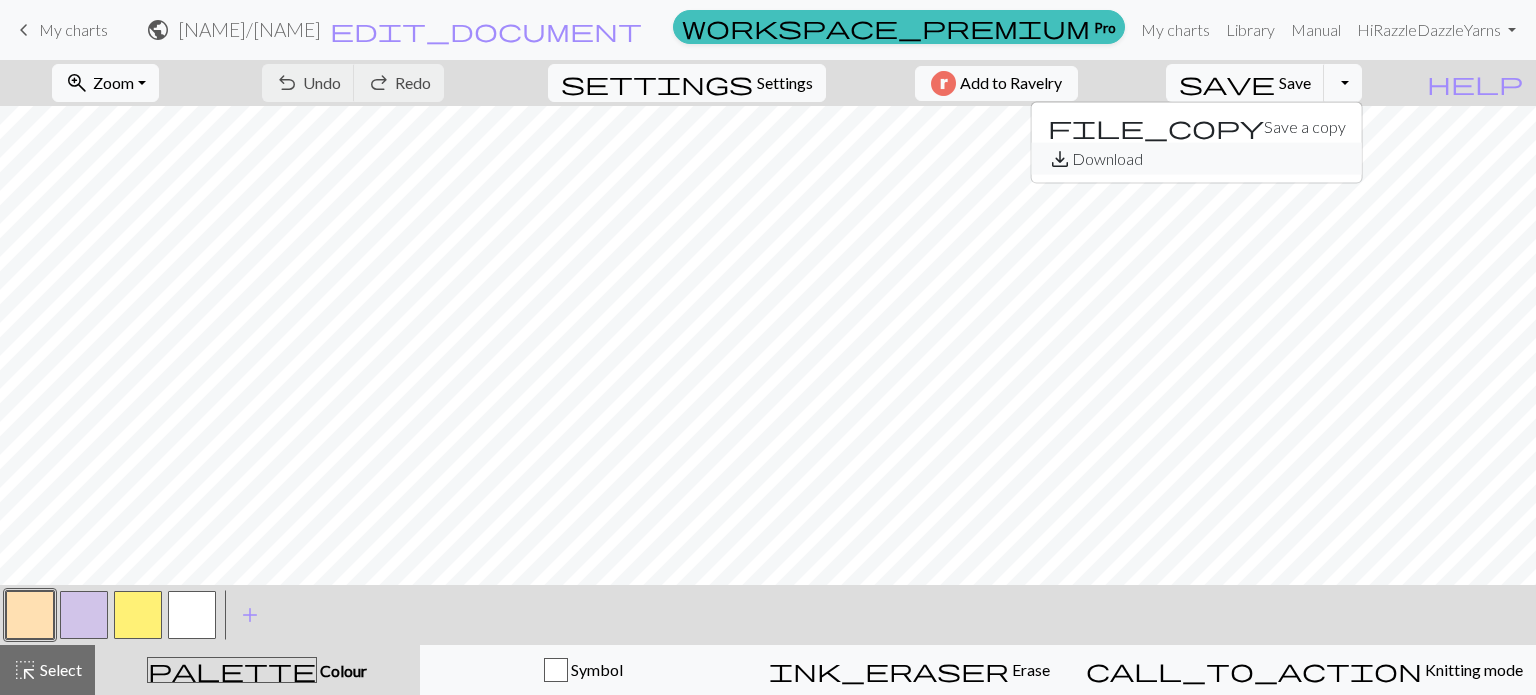 click on "save_alt  Download" at bounding box center [1197, 159] 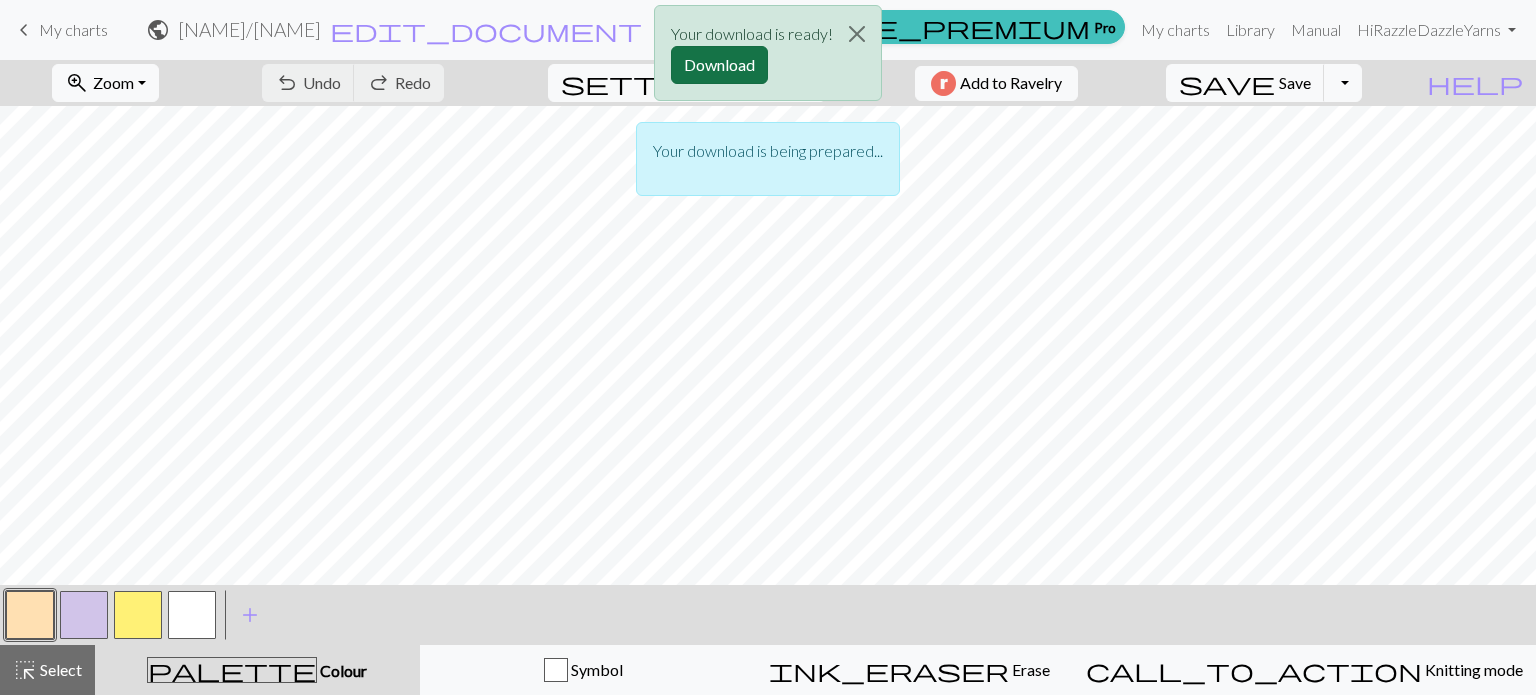 click on "Download" at bounding box center [719, 65] 